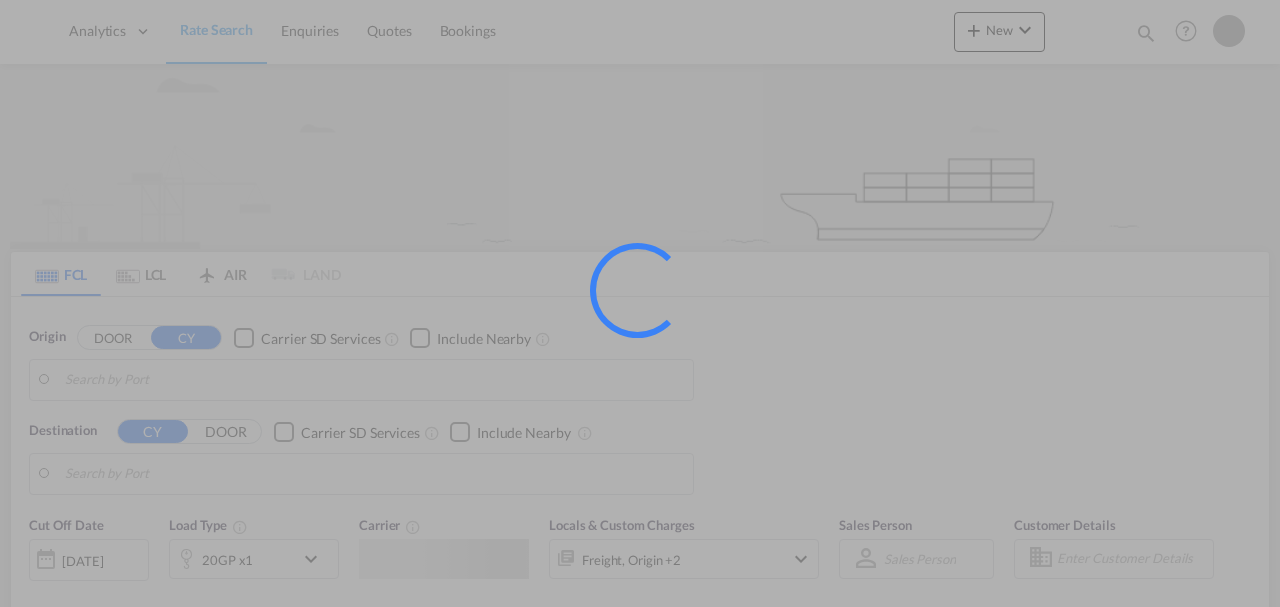 scroll, scrollTop: 0, scrollLeft: 0, axis: both 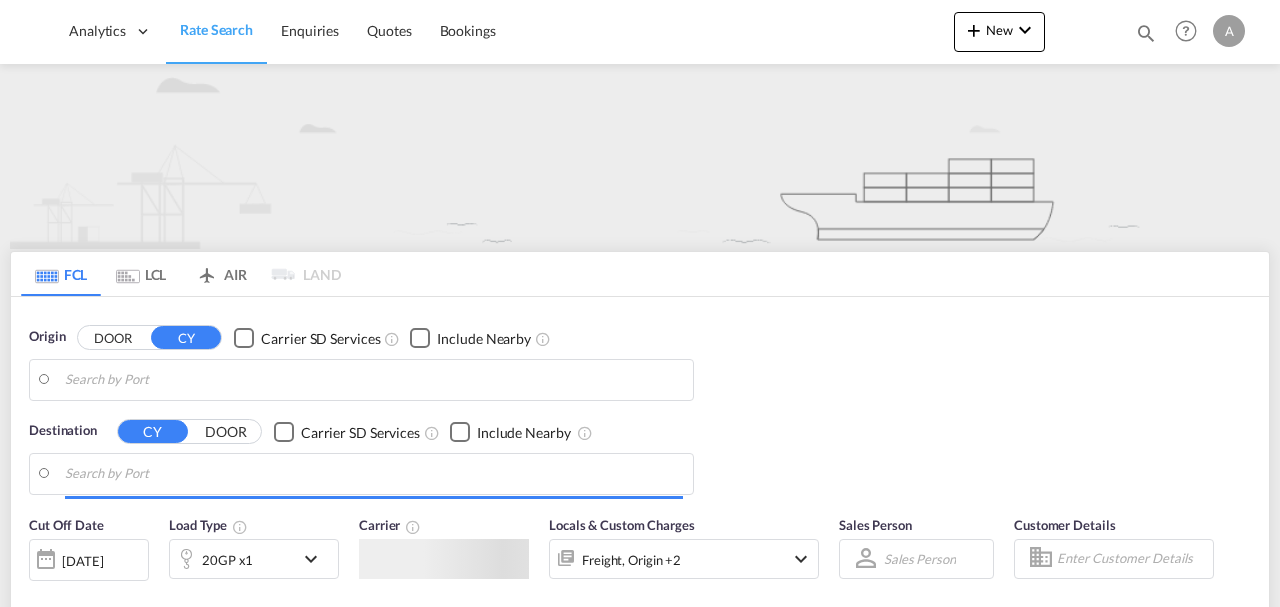 type on "GB-RM13, Havering" 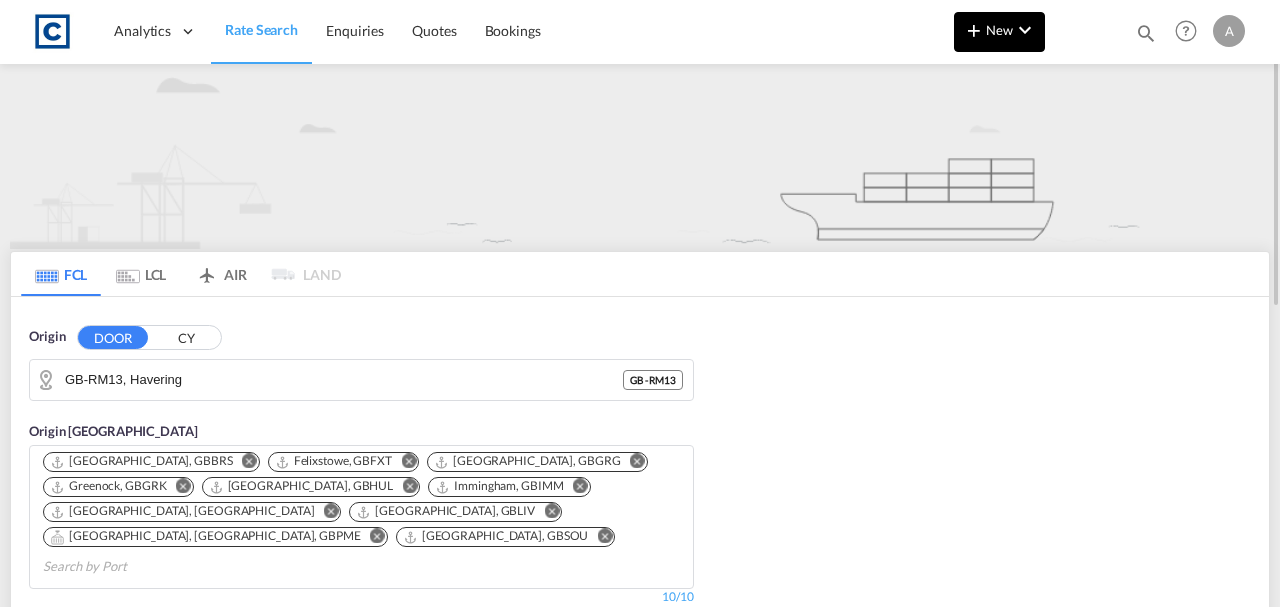 click at bounding box center [974, 30] 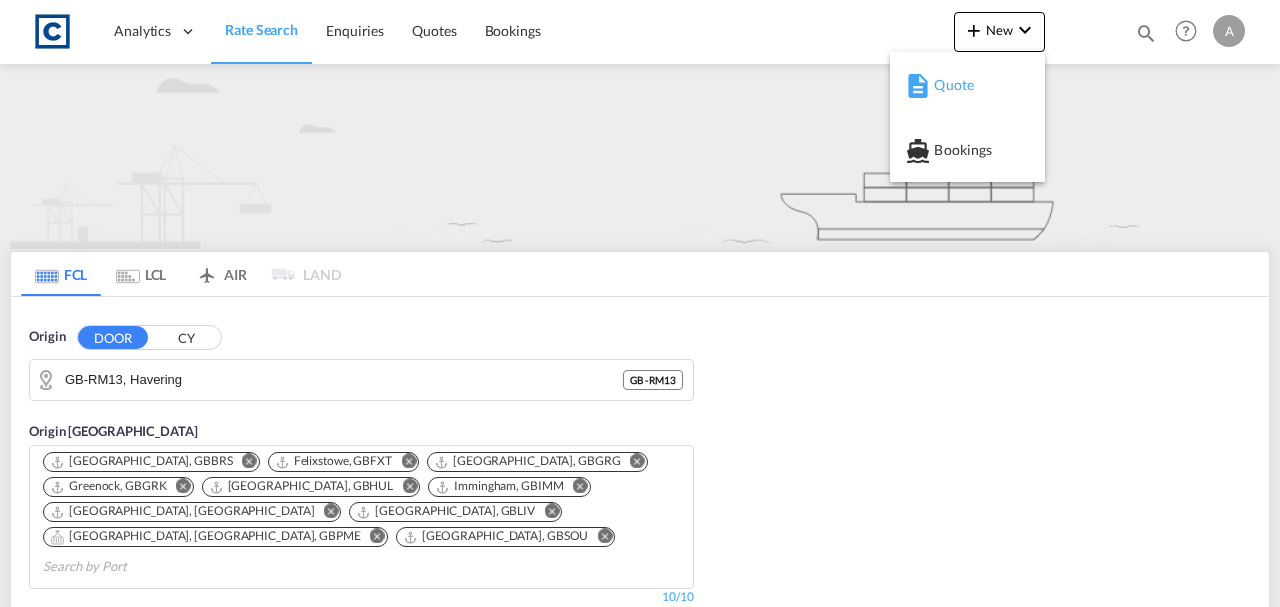 click on "Quote" at bounding box center [945, 85] 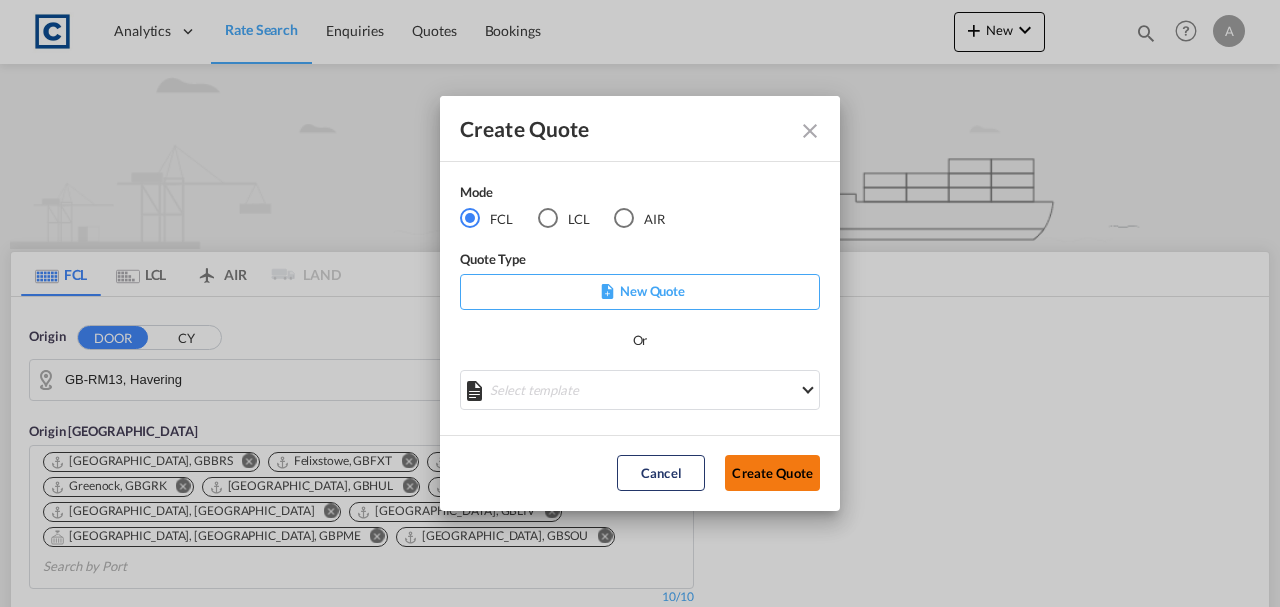 click on "Create Quote" 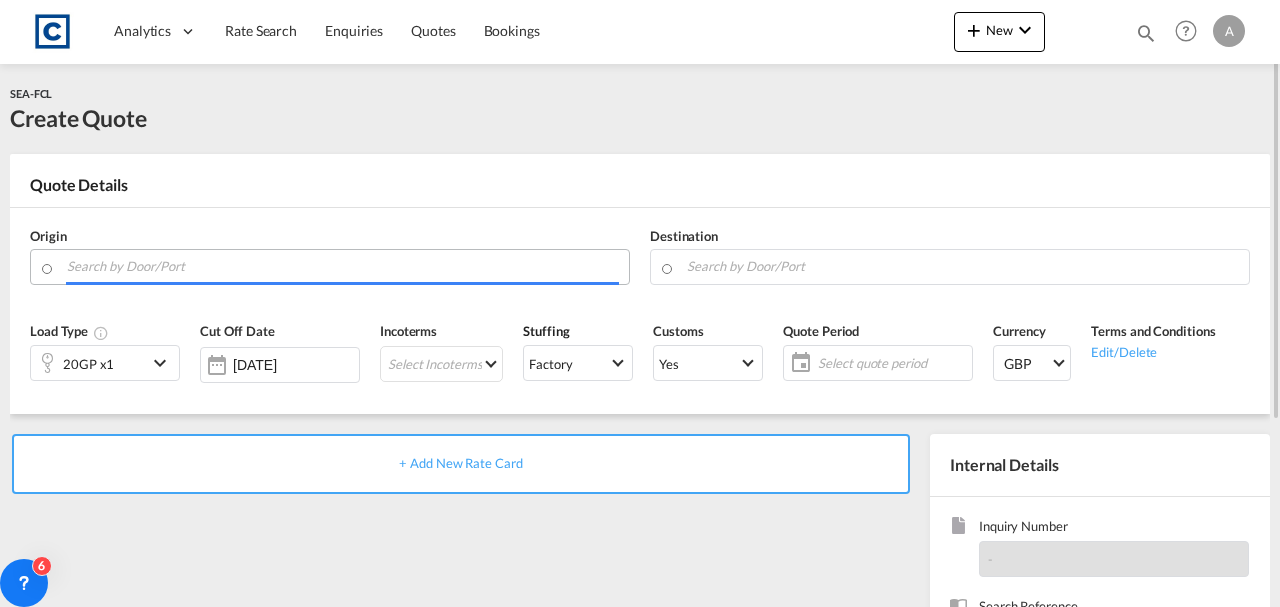 click at bounding box center (343, 266) 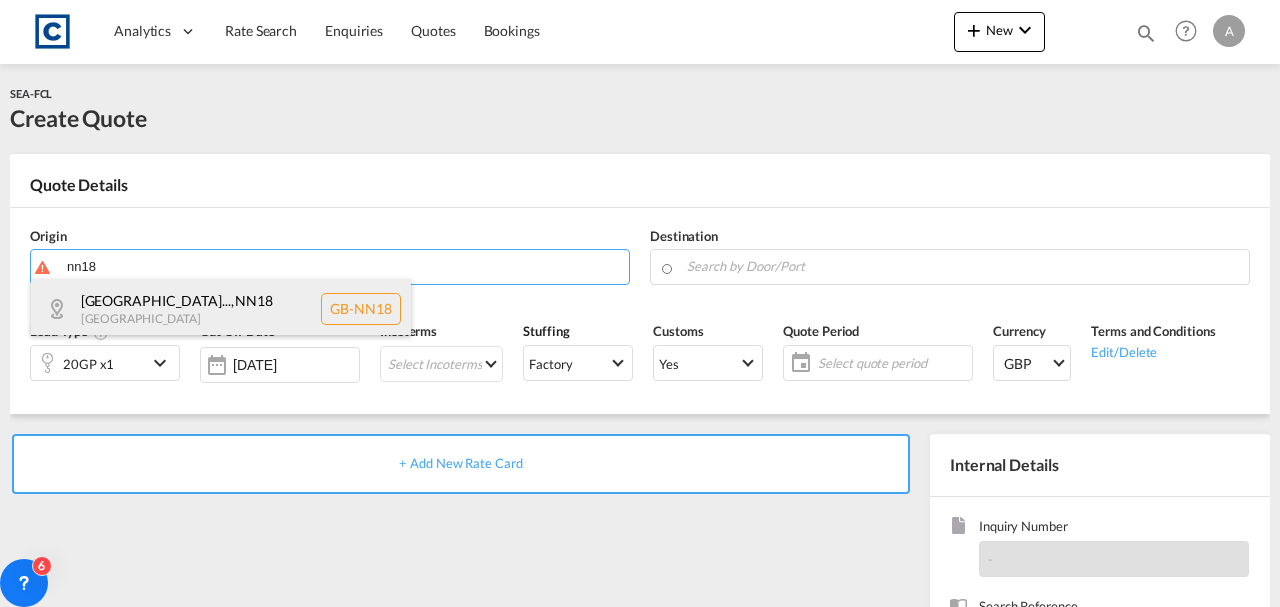click on "[GEOGRAPHIC_DATA]... ,
NN18
[GEOGRAPHIC_DATA]
[GEOGRAPHIC_DATA]-NN18" at bounding box center (221, 309) 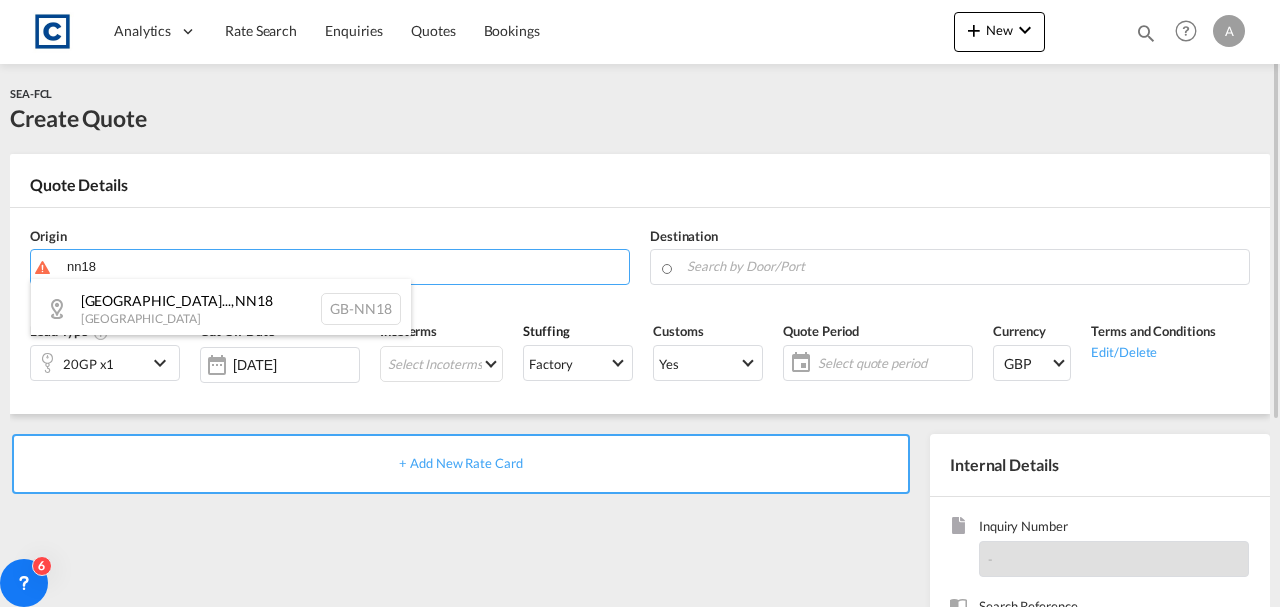 type on "GB-NN18, [GEOGRAPHIC_DATA]" 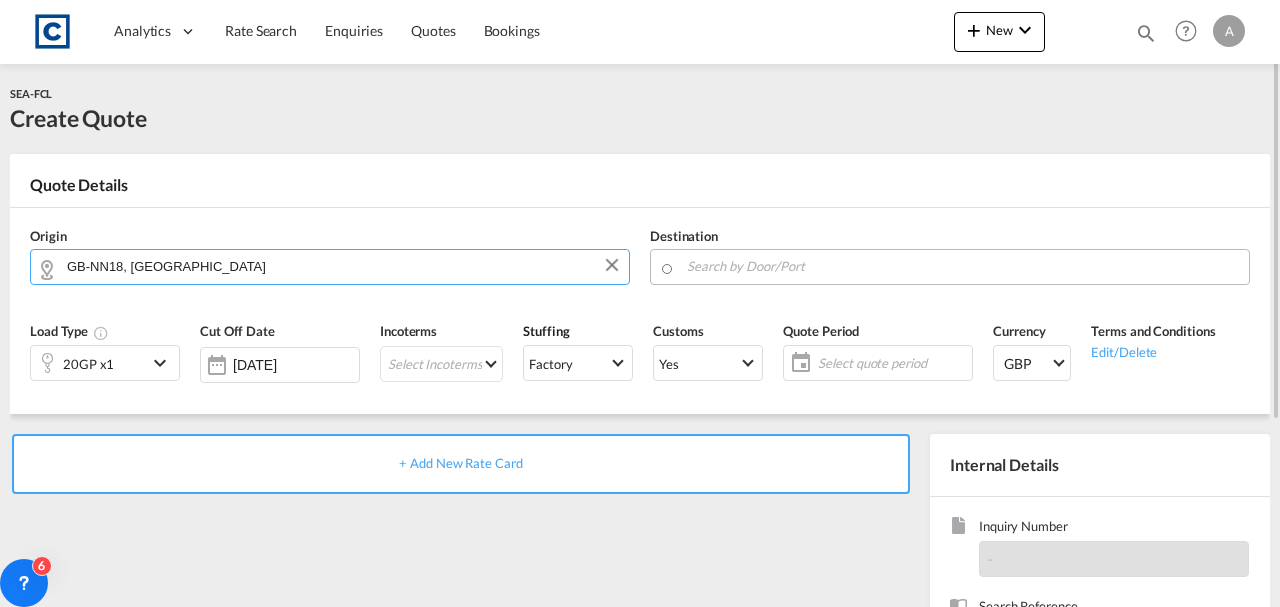 click at bounding box center (963, 266) 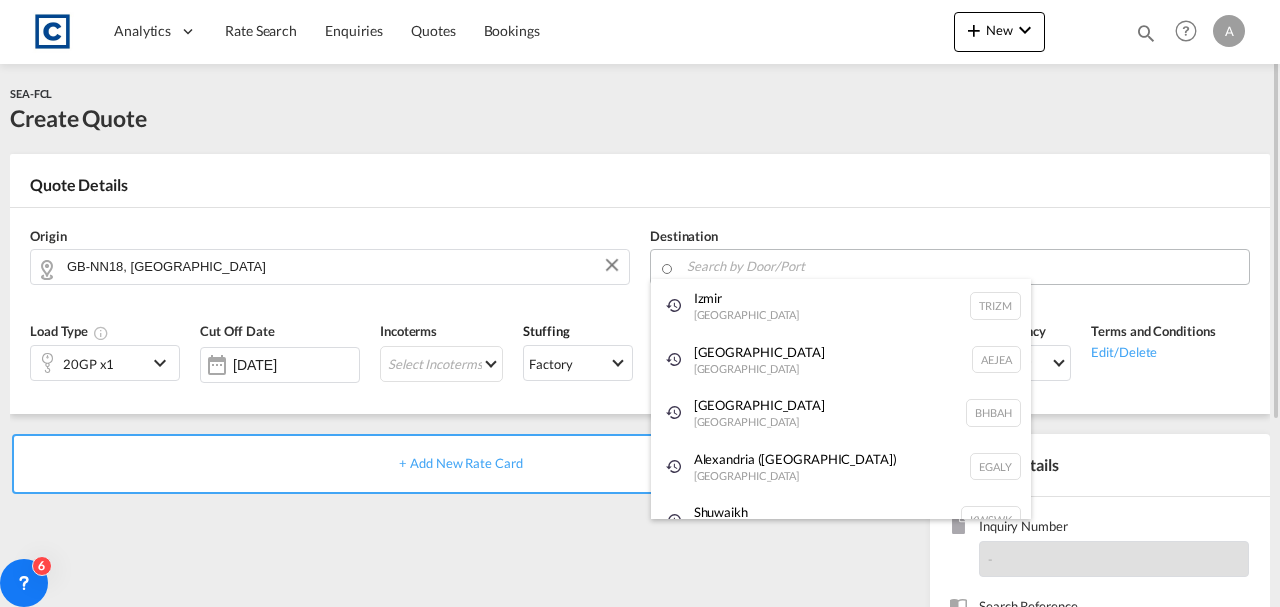 type on "y" 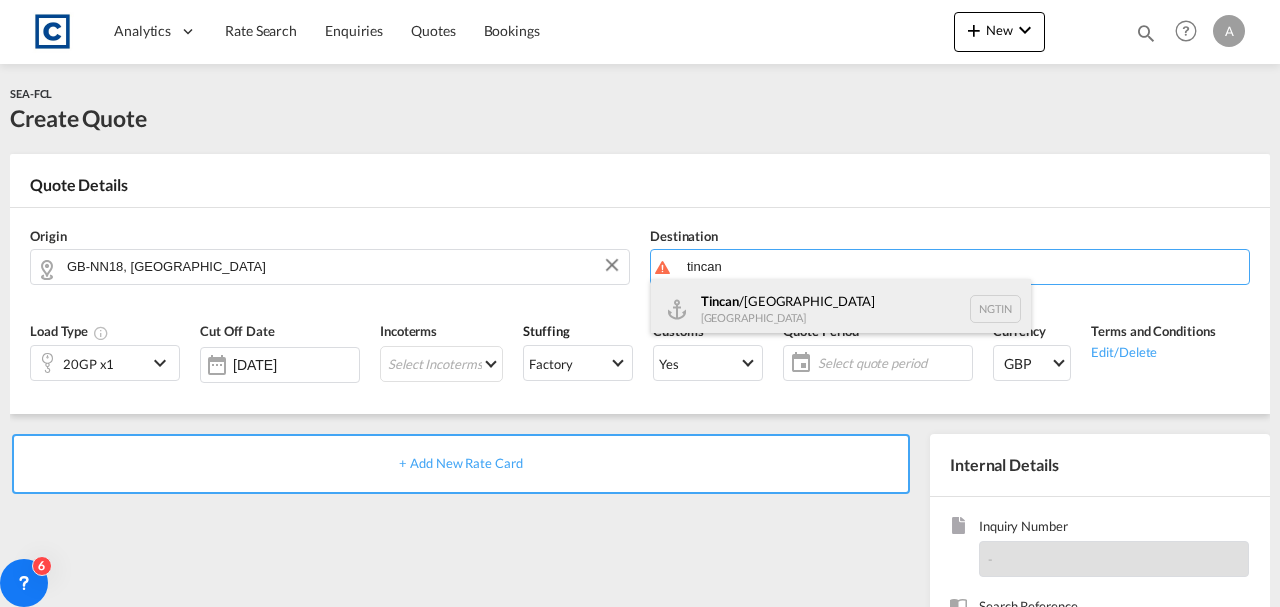 click on "Tincan /[GEOGRAPHIC_DATA]
[GEOGRAPHIC_DATA]
NGTIN" at bounding box center (841, 309) 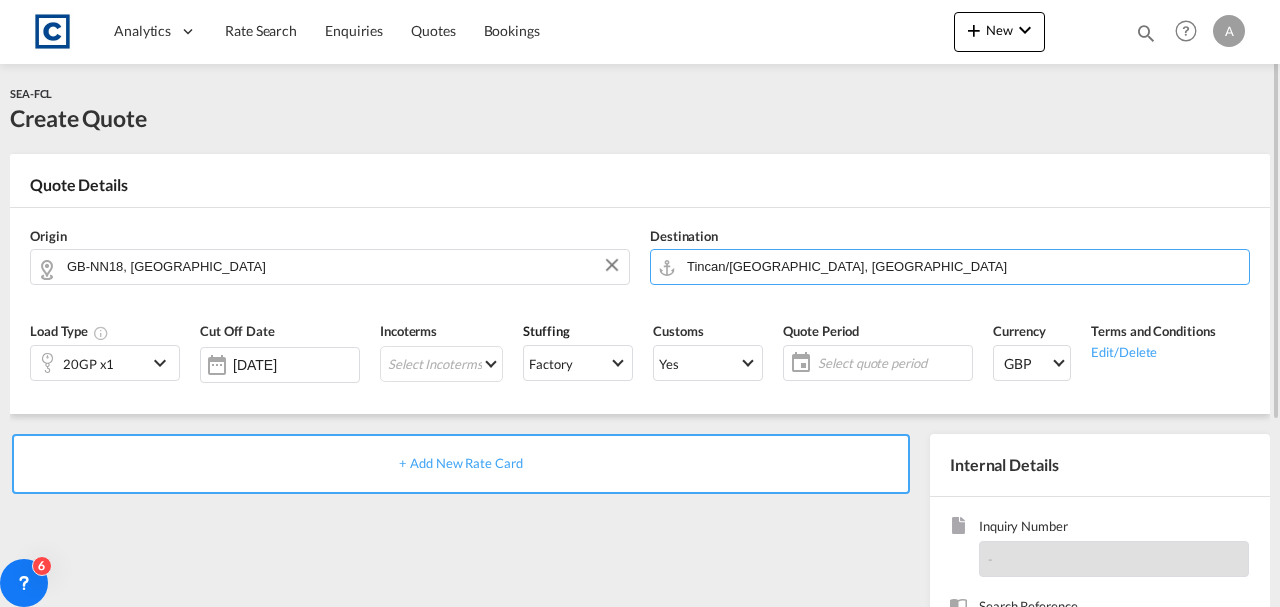 click on "20GP x1" at bounding box center [89, 363] 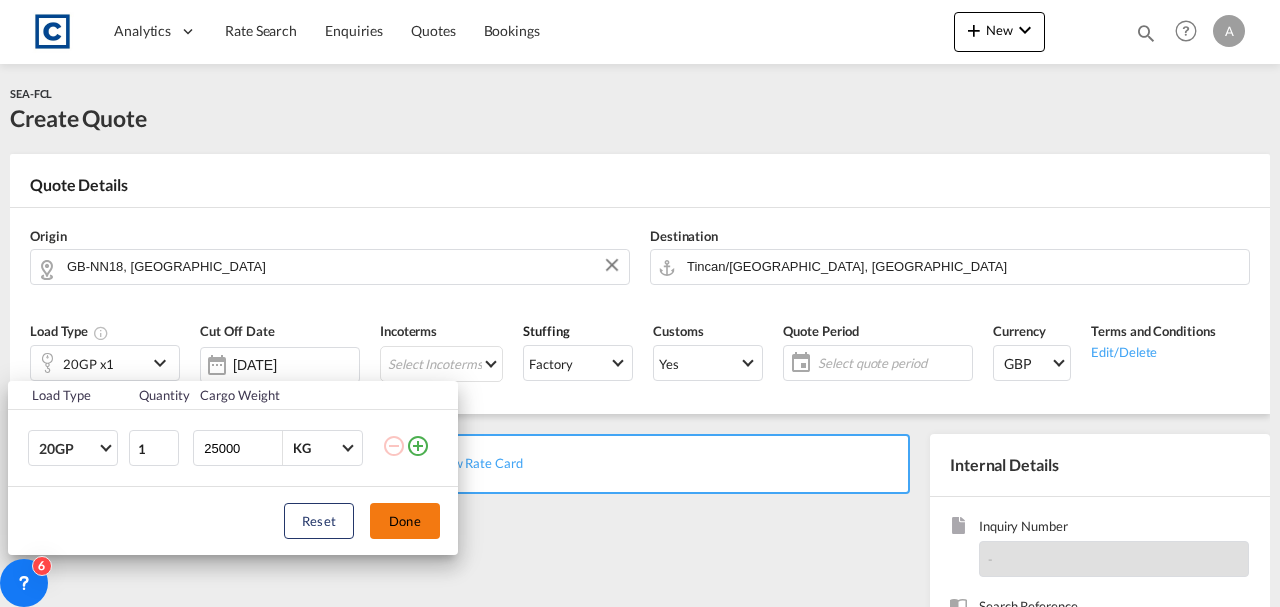 click on "Done" at bounding box center [405, 521] 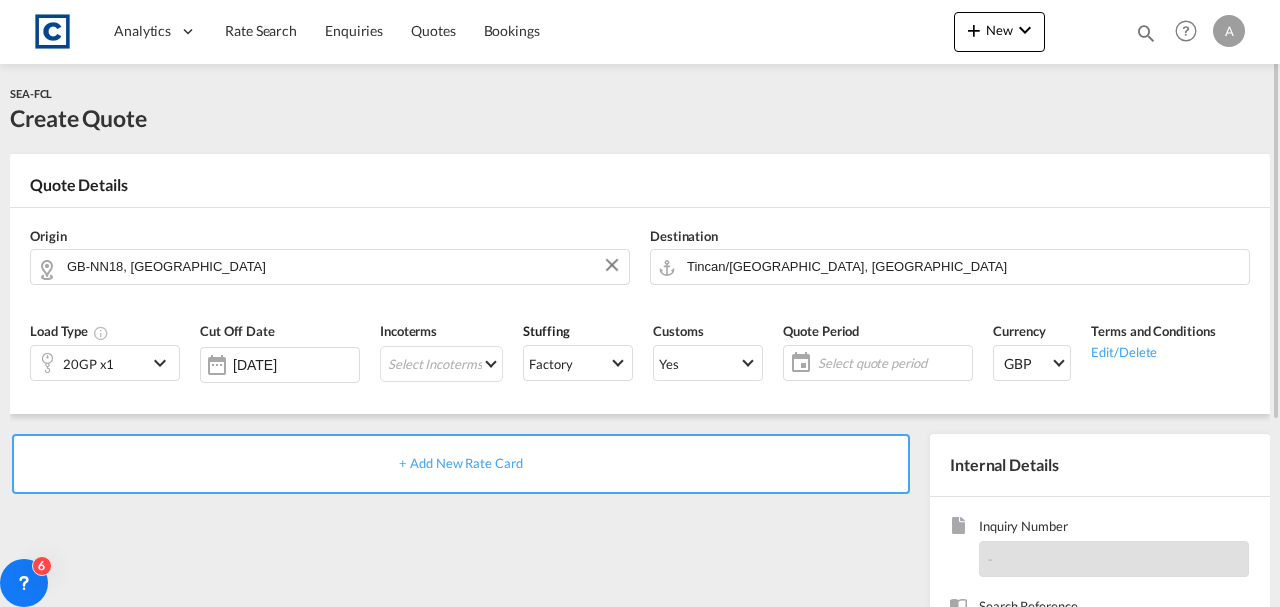 click on "20GP x1" at bounding box center (89, 363) 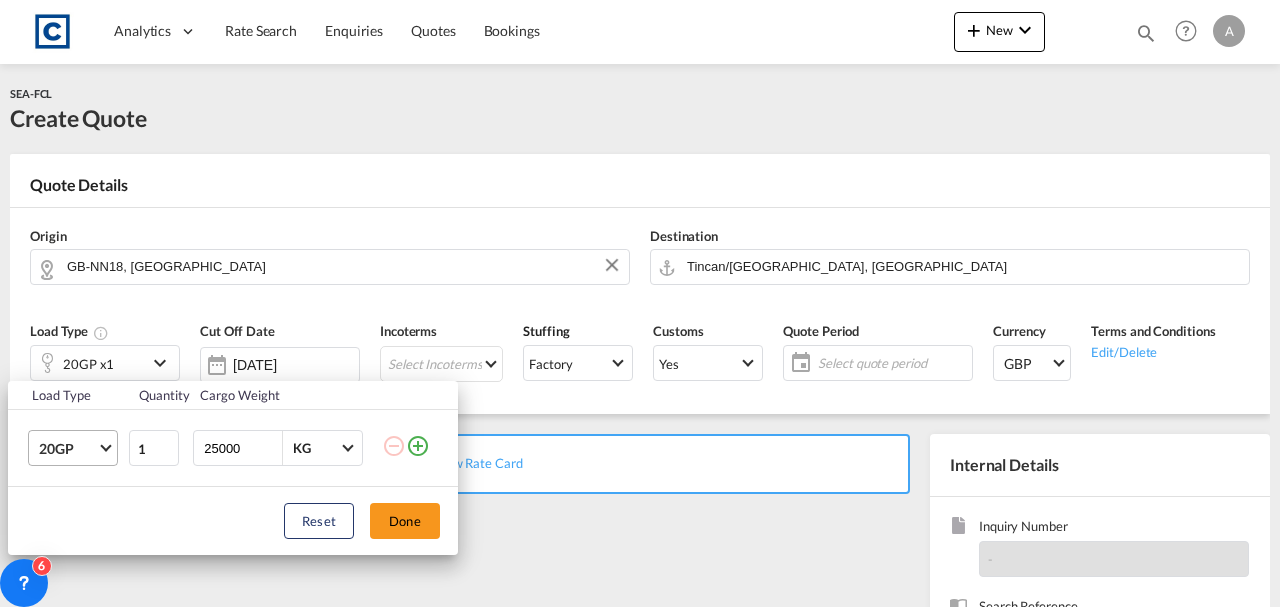 click on "20GP" at bounding box center [68, 449] 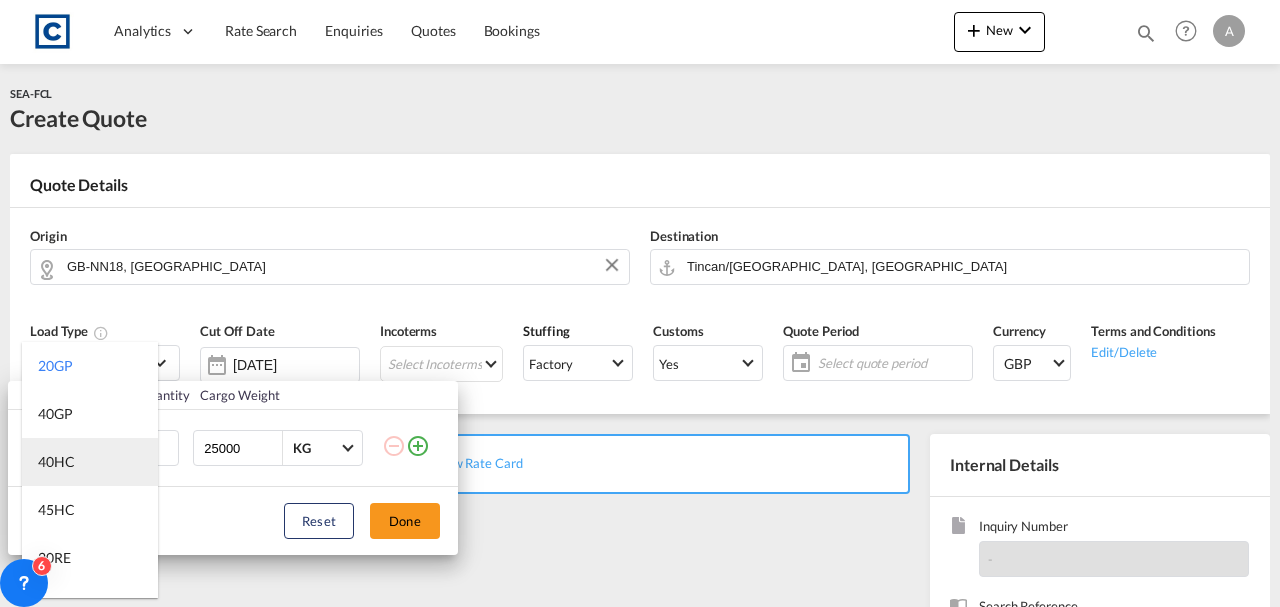 click on "40HC" at bounding box center [90, 462] 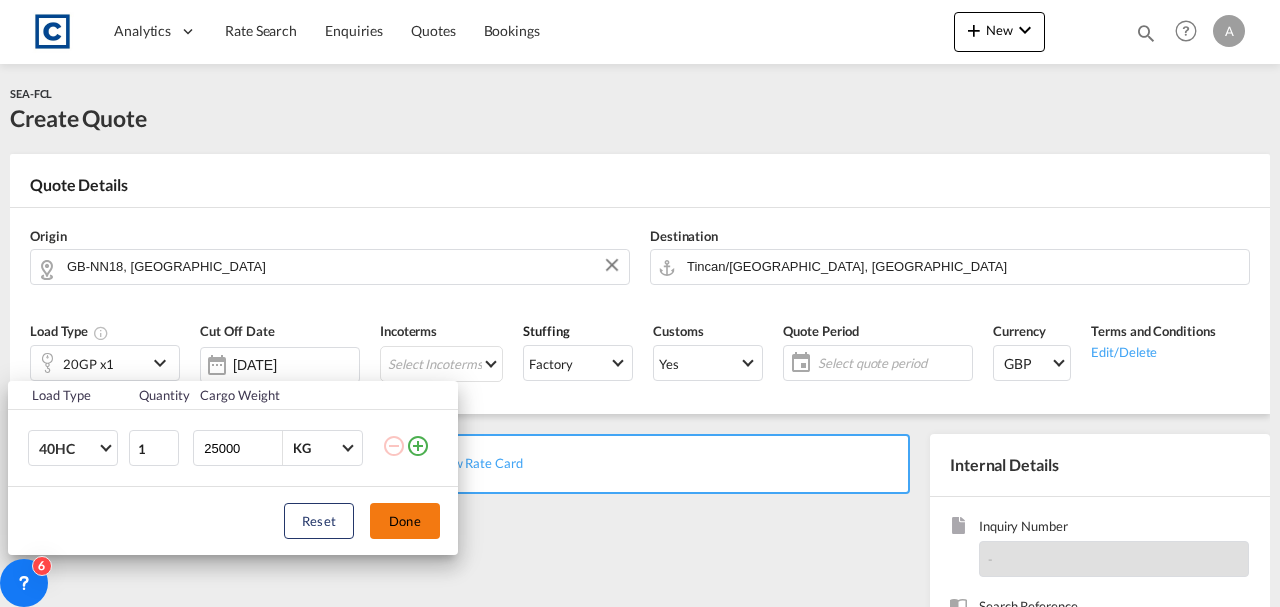 click on "Done" at bounding box center [405, 521] 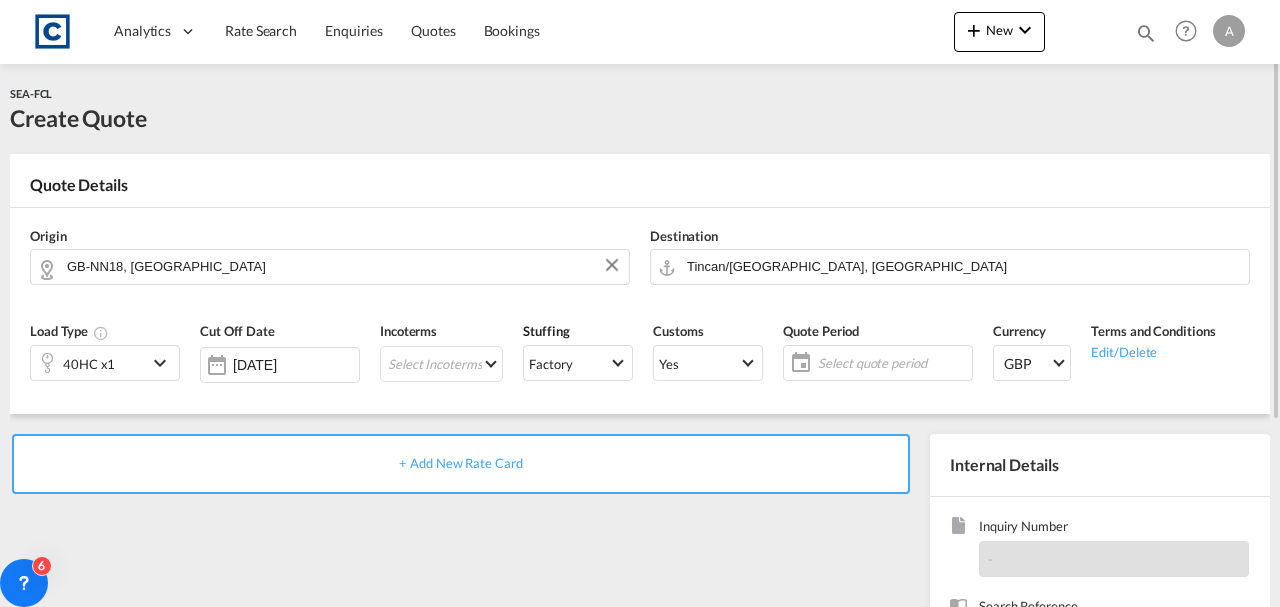 click on "+ Add New Rate Card" at bounding box center [461, 464] 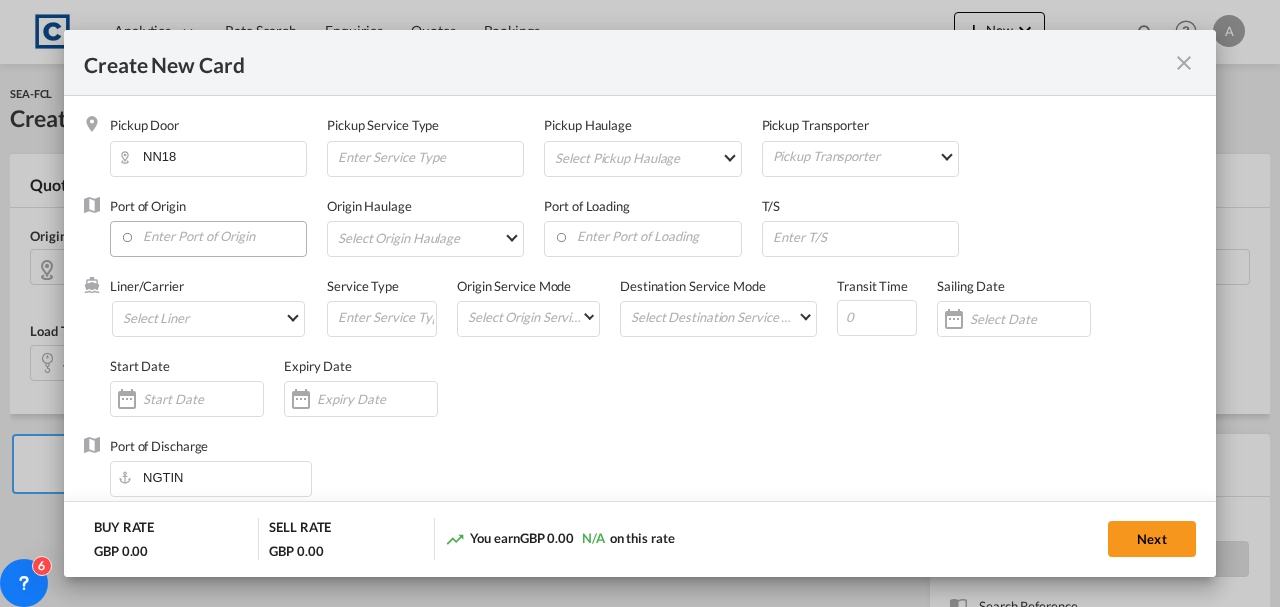 type on "Basic Ocean Freight" 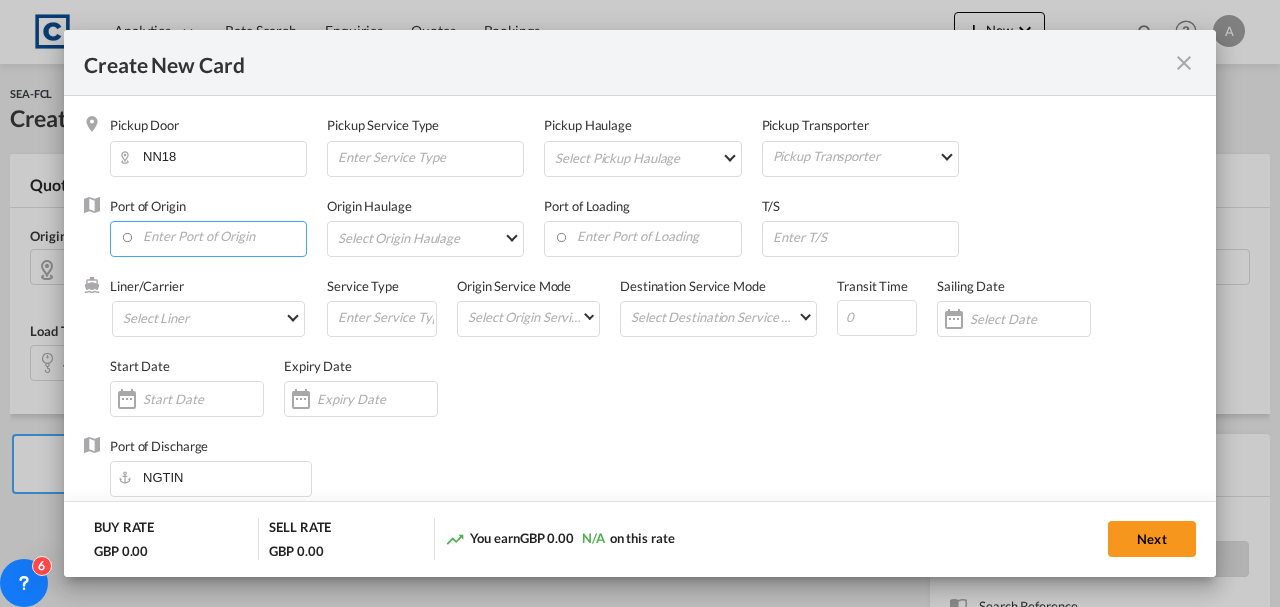 click at bounding box center [213, 237] 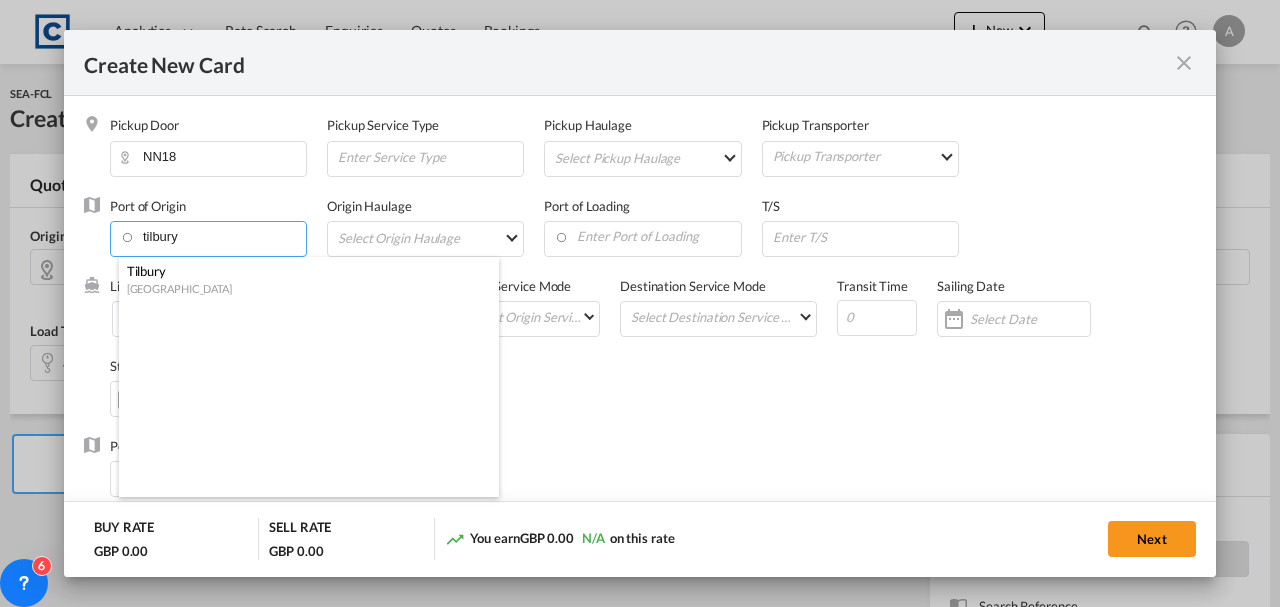 click on "[GEOGRAPHIC_DATA]" at bounding box center [303, 288] 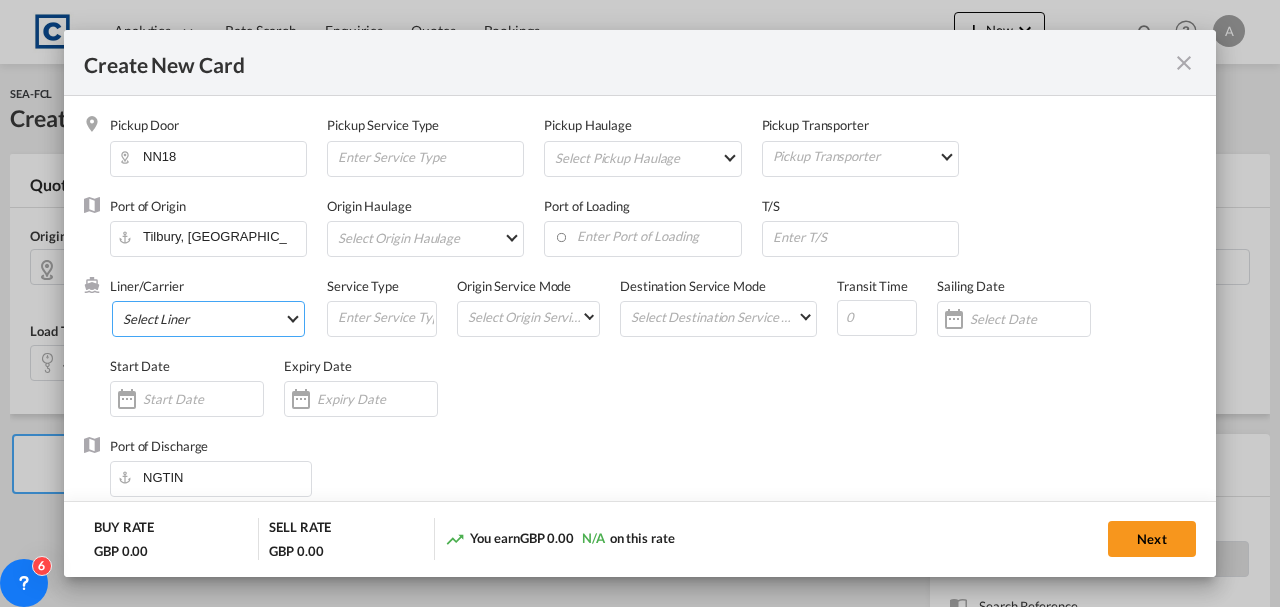 click on "Select Liner   2HM LOGISTICS D.O.O 2M Alliance AAXL GLOBAL SHIPPING LINES LLC [PERSON_NAME] SHIPPING LLC Anco Trans ANL ANL Container Line Arkas Line Atlantic Container Lines Australia National Line (ANL) [PERSON_NAME] Transport BMC Line Shipping BOLD [PERSON_NAME] Lines Ltd BUSCADOR Cardinal Carotrans [PERSON_NAME] & Zonen CMA CGM CMA CGM SPOTON API CMACGM API (Contract) CNC line under CMA CGM Combiline CONTINENTAL WORLDWIDE SHIPPING SERVICE LLC COSCO COSCO SynconHub Cosco Synconhub Spot DB GROUP DKT ECU Worldwide Evergreen Line Evergreen Spot EWM Transport EZ ZIM Fast Transit Line FIRST SHIPPING-NVOCC FPS Freight Smart OOCL GLOBELINK GLOBELINK SPOT Gold Star Line Greencarrier [PERSON_NAME] LINES [GEOGRAPHIC_DATA] HAPAG [PERSON_NAME] Hapag-[PERSON_NAME] Quick Quotes Hapag-[PERSON_NAME] Spot HLS HMM Hyundai Merchant Marine (HMM) spot INCA LINE Interasia Lines KING OCEAN Logisber Haulage Logwin Lunar star line MAERSK LINE Maersk Spot MARFRET COMPAGINE MARITIME MARINA" at bounding box center (208, 319) 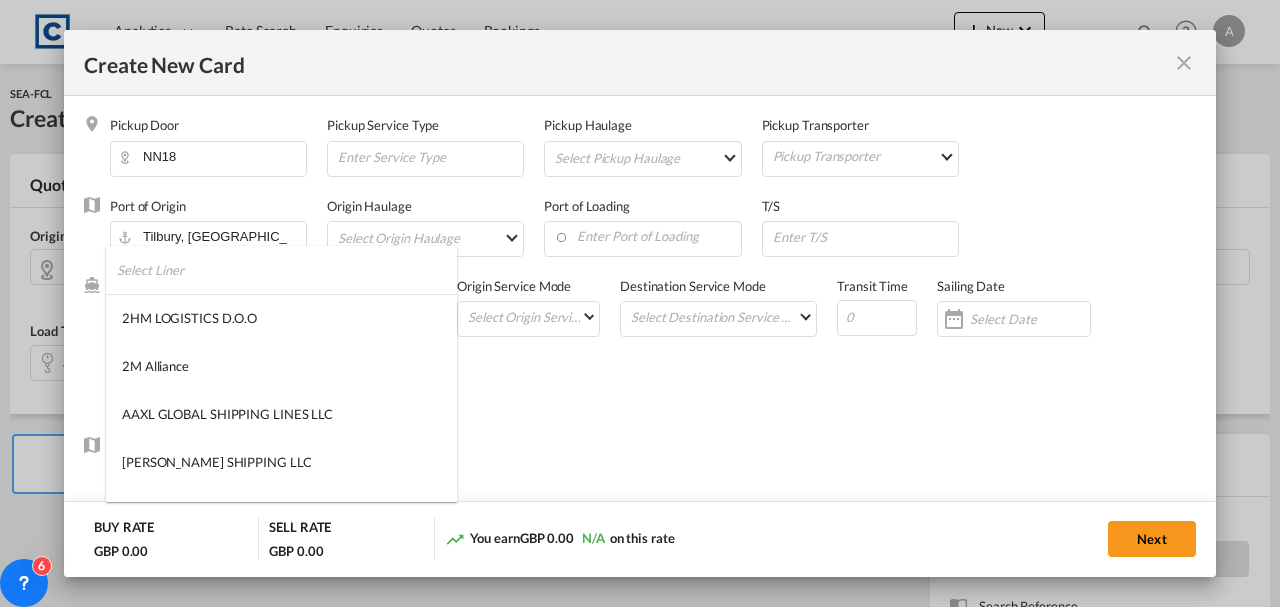 click at bounding box center [287, 270] 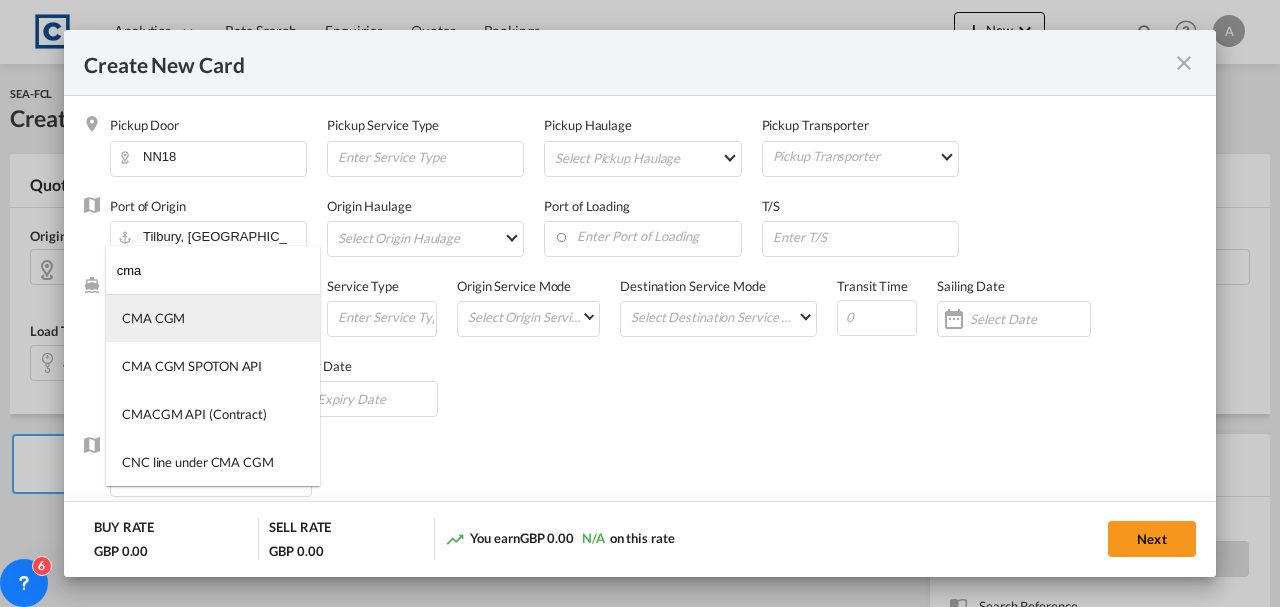 type on "cma" 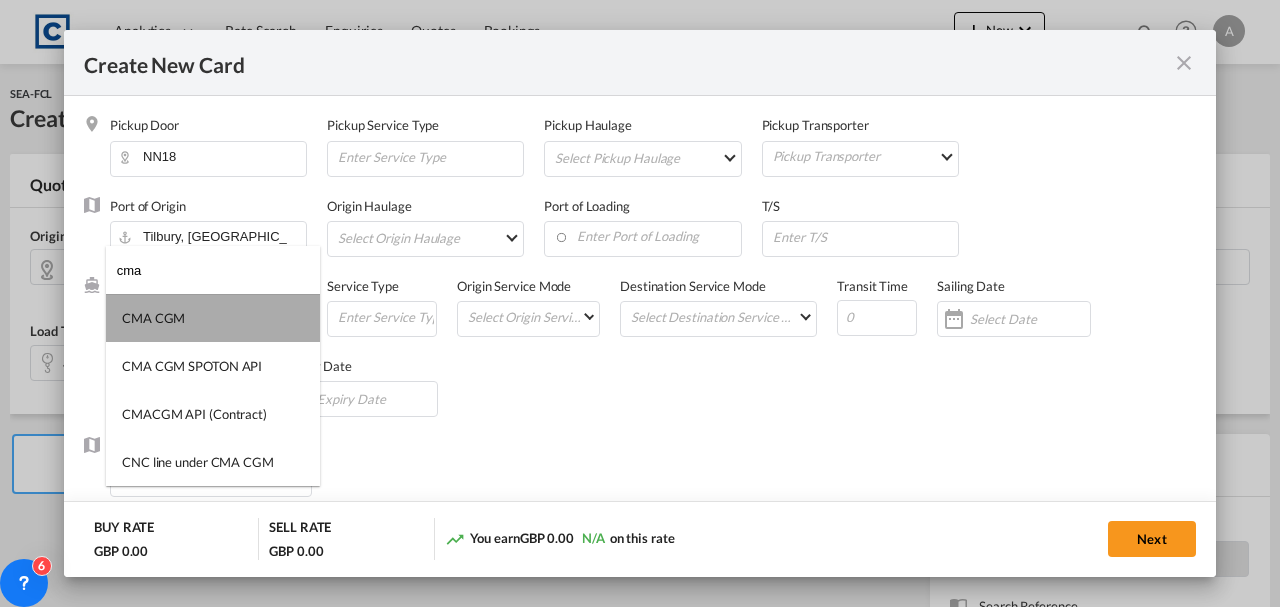 click on "CMA CGM" at bounding box center (213, 318) 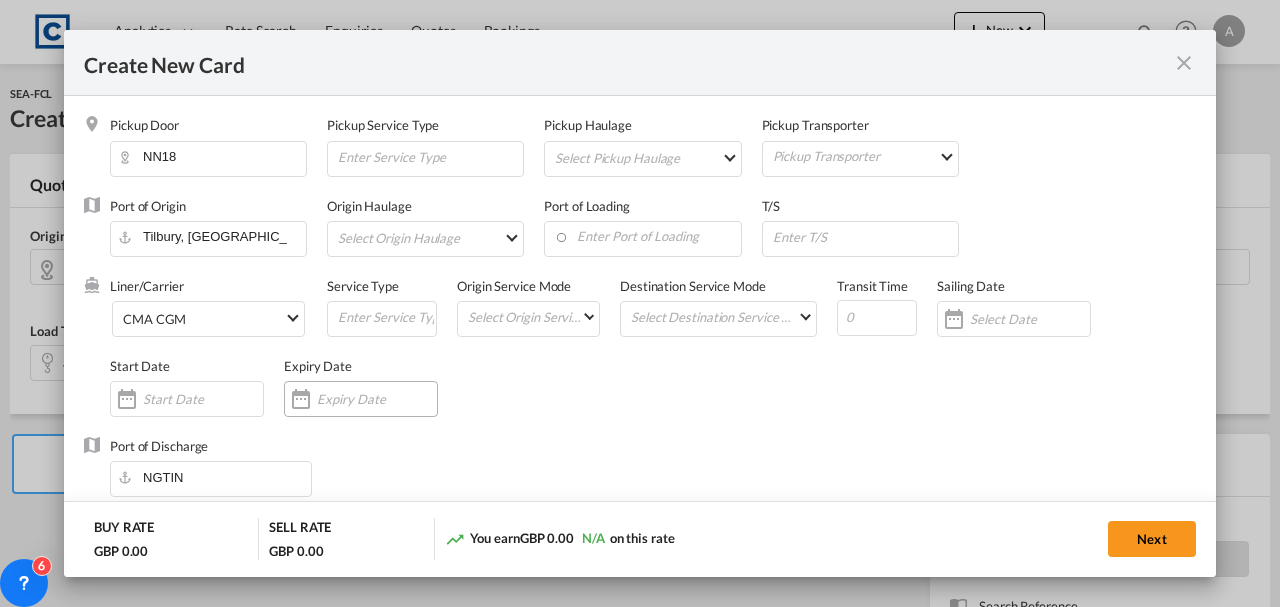 click at bounding box center (377, 399) 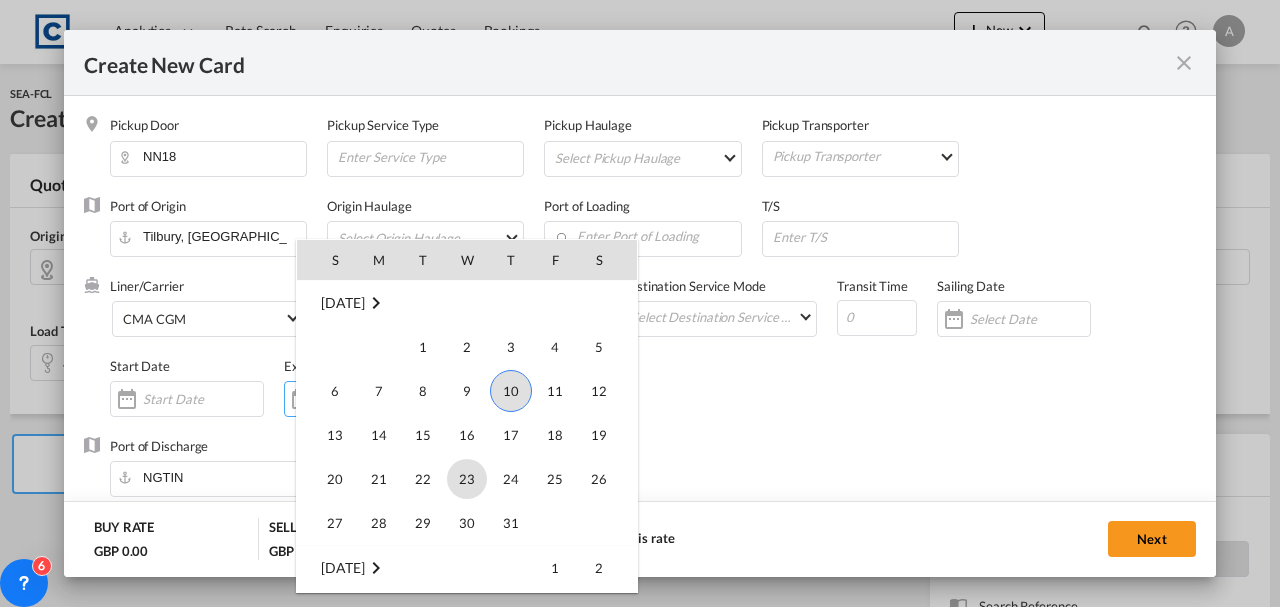 scroll, scrollTop: 462756, scrollLeft: 0, axis: vertical 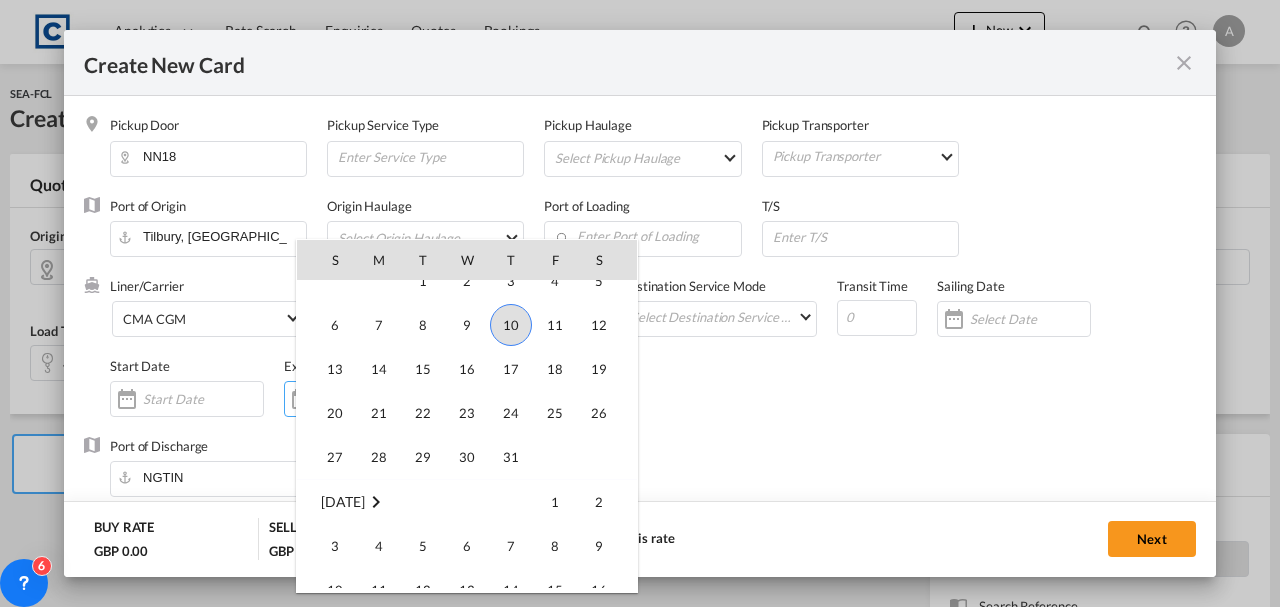 click on "31" at bounding box center [511, 457] 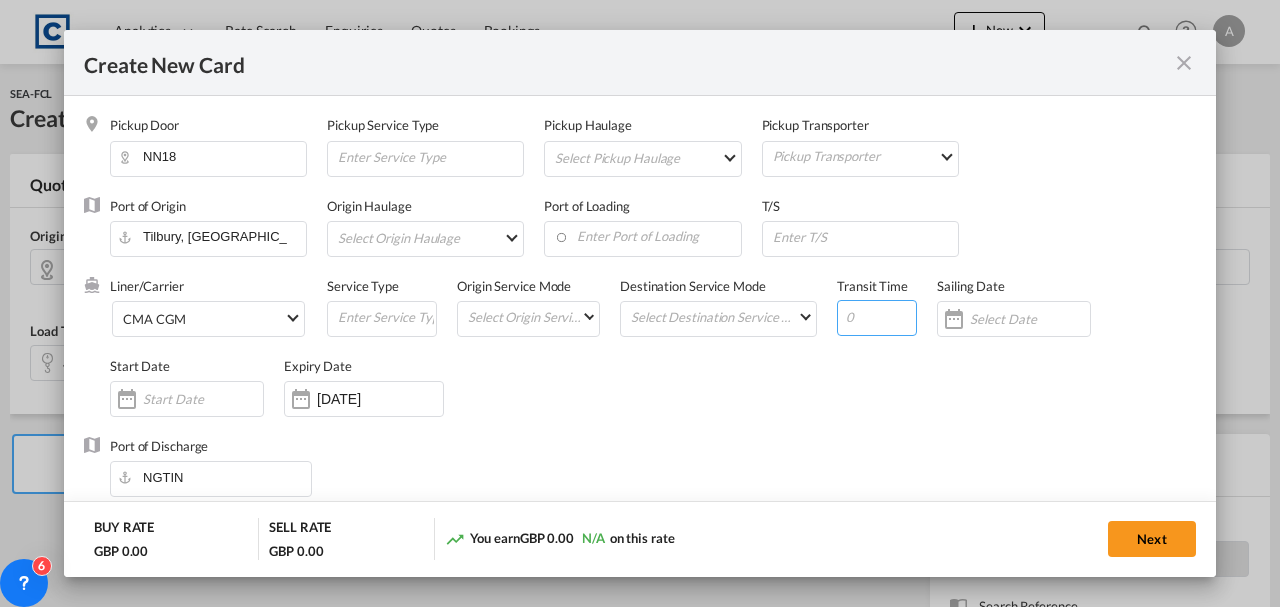 click at bounding box center [877, 318] 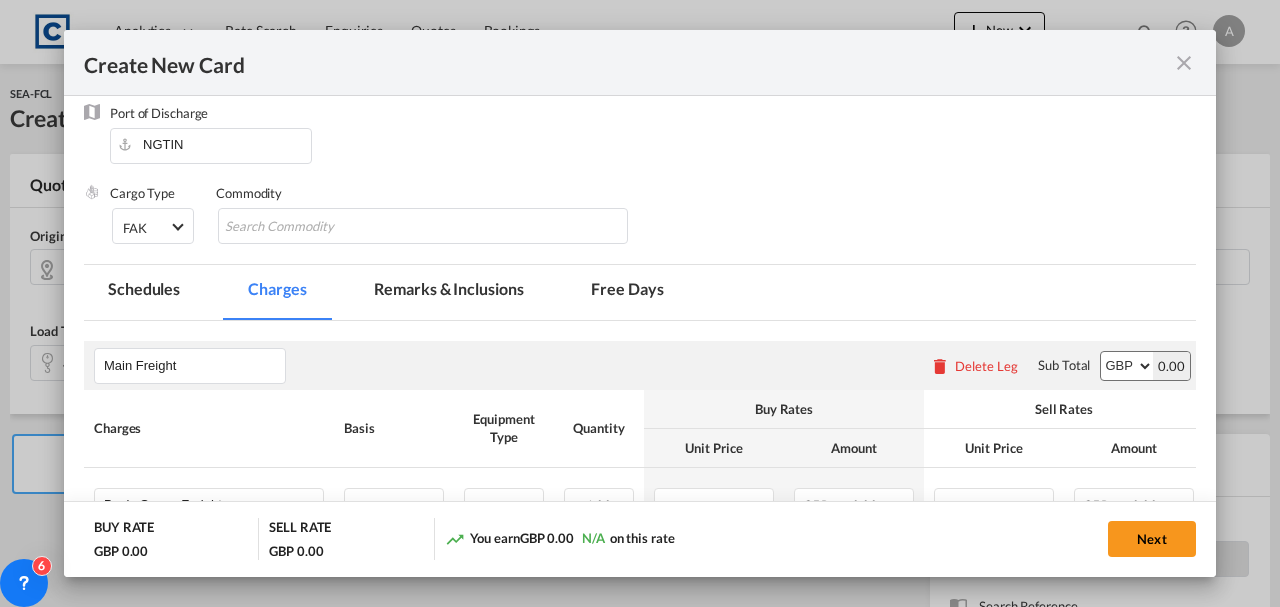 type on "31" 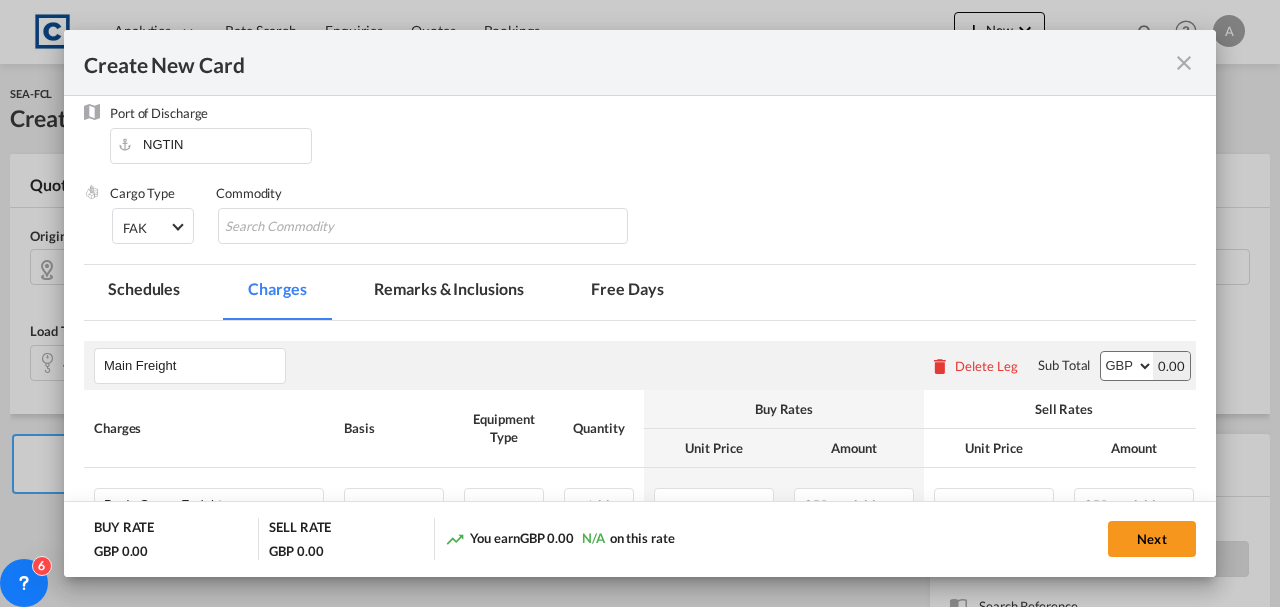 click on "Cargo Type FAK   FAK GCR GDSM General Cargo Hazardous Cargo Ambient Foodstuff Chilled Frozen Perishables Flexibags Out of Gauge Others Group NAC NAC Vehicles
Commodity" at bounding box center (653, 224) 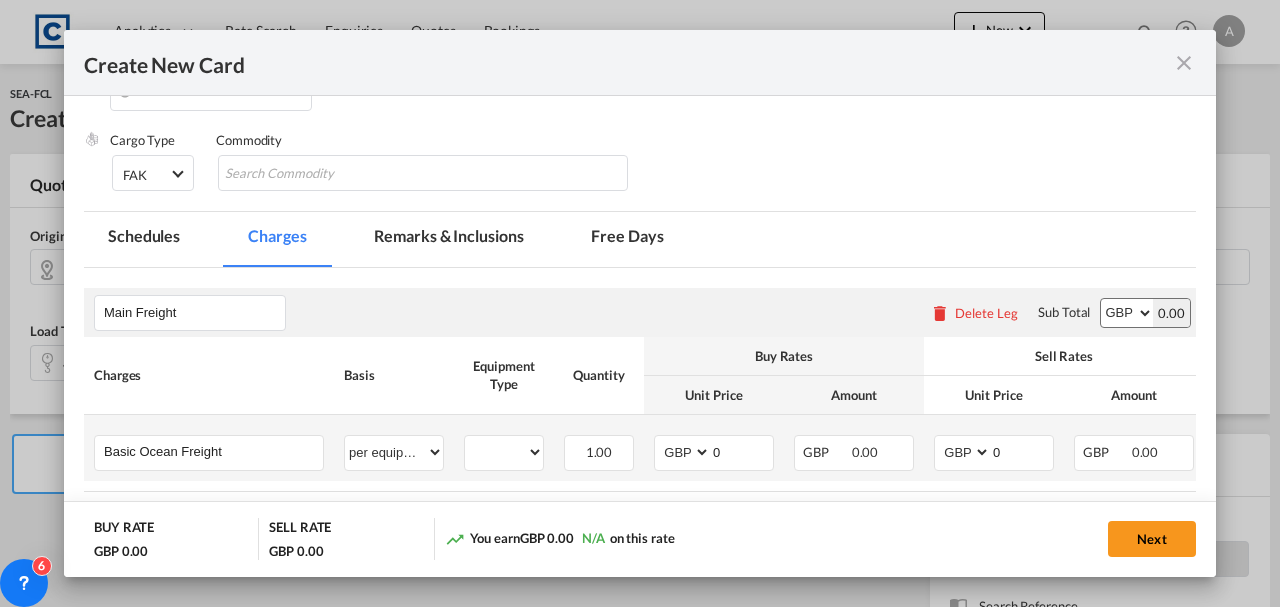 scroll, scrollTop: 466, scrollLeft: 0, axis: vertical 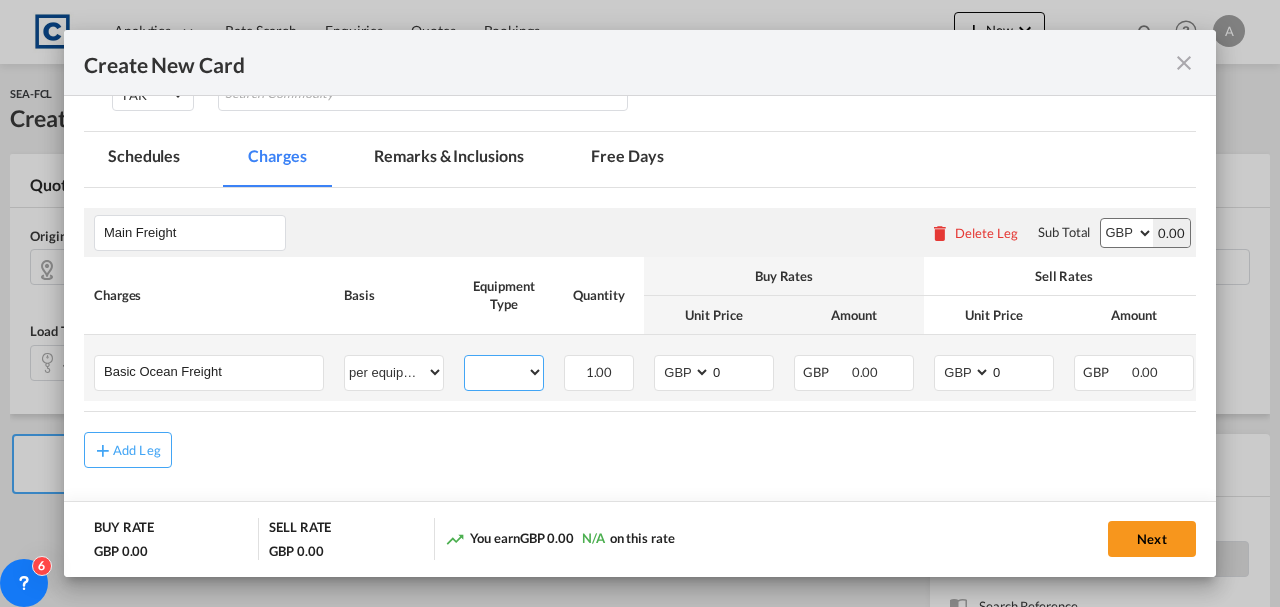 click on "40HC" at bounding box center (504, 372) 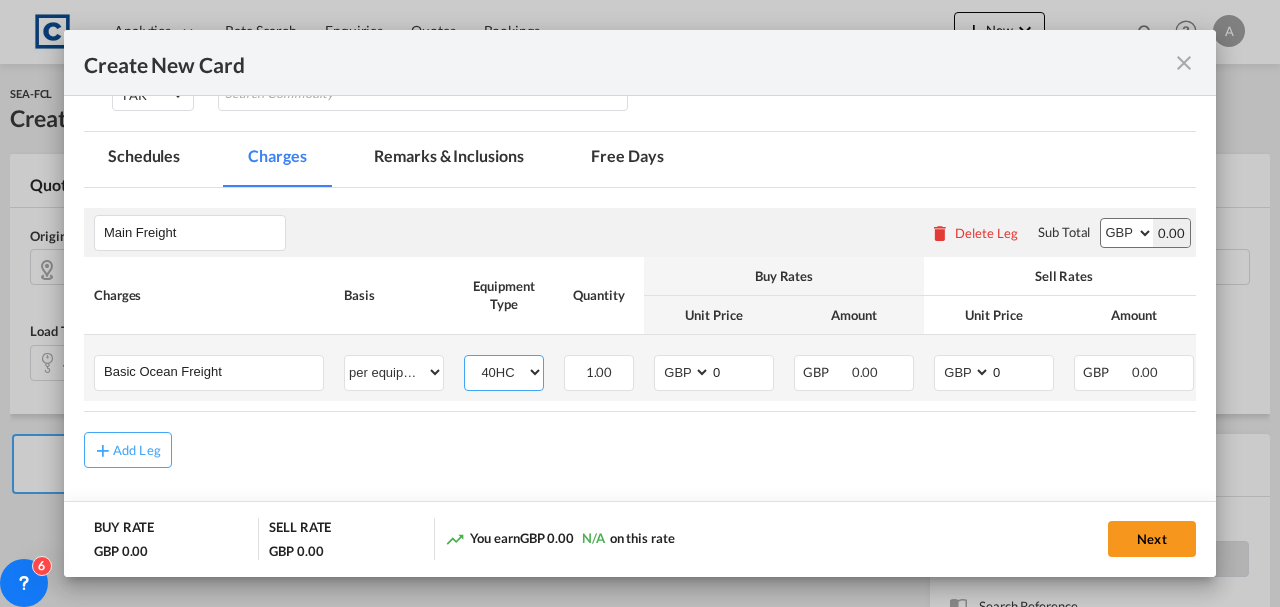 click on "40HC" at bounding box center (504, 372) 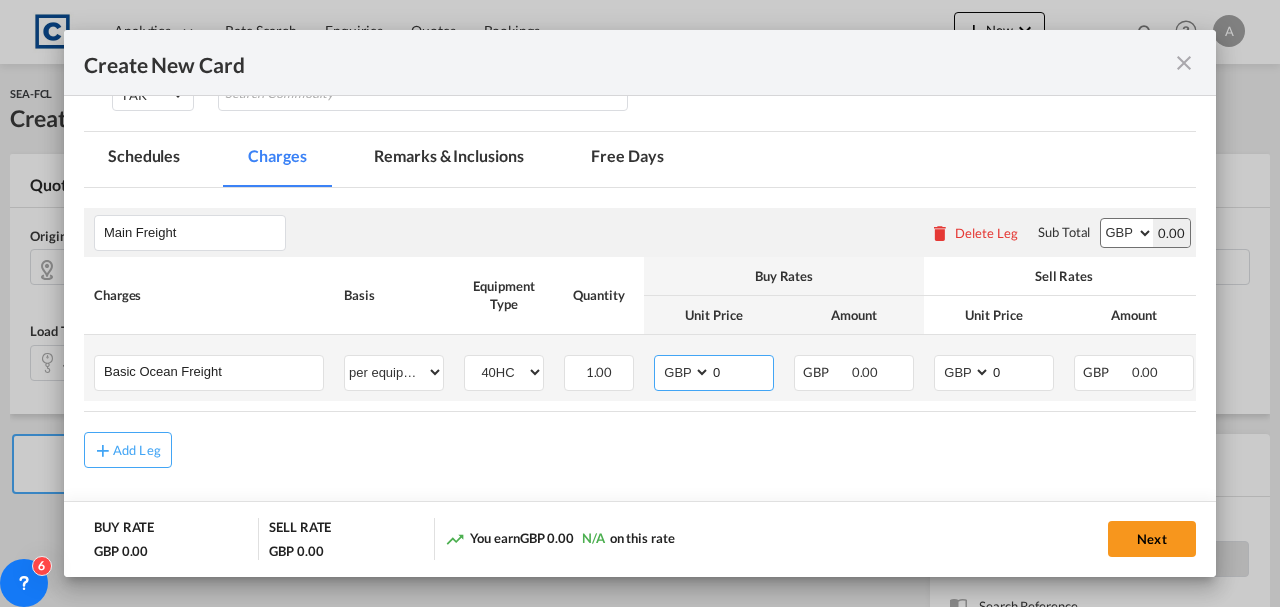 click on "AED AFN ALL AMD ANG AOA ARS AUD AWG AZN BAM BBD BDT BGN BHD BIF BMD BND [PERSON_NAME] BRL BSD BTN BWP BYN BZD CAD CDF CHF CLP CNY COP CRC CUC CUP CVE CZK DJF DKK DOP DZD EGP ERN ETB EUR FJD FKP FOK GBP GEL GGP GHS GIP GMD GNF GTQ GYD HKD HNL HRK HTG HUF IDR ILS IMP INR IQD IRR ISK JMD JOD JPY KES KGS KHR KID KMF KRW KWD KYD KZT LAK LBP LKR LRD LSL LYD MAD MDL MGA MKD MMK MNT MOP MRU MUR MVR MWK MXN MYR MZN NAD NGN NIO NOK NPR NZD OMR PAB PEN PGK PHP PKR PLN PYG QAR [PERSON_NAME] RSD RUB RWF SAR SBD SCR SDG SEK SGD SHP SLL SOS SRD SSP STN SYP SZL THB TJS TMT TND TOP TRY TTD TVD TWD TZS UAH UGX USD UYU UZS VES VND VUV WST XAF XCD XDR XOF XPF YER ZAR ZMW" at bounding box center [684, 372] 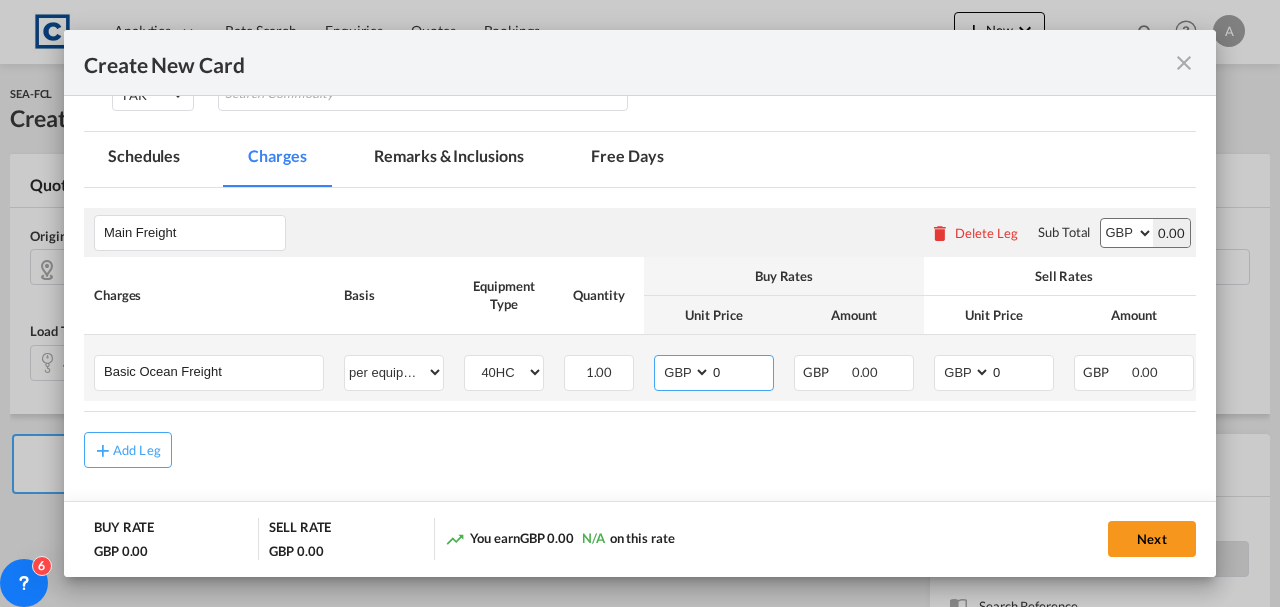 select on "string:USD" 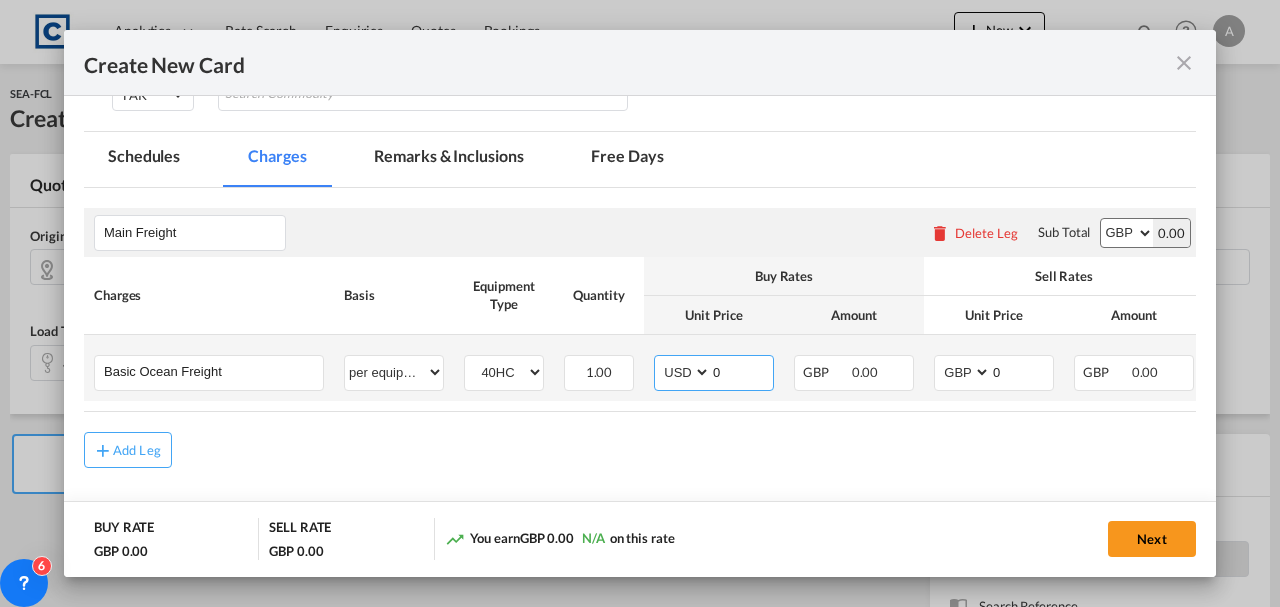 click on "AED AFN ALL AMD ANG AOA ARS AUD AWG AZN BAM BBD BDT BGN BHD BIF BMD BND [PERSON_NAME] BRL BSD BTN BWP BYN BZD CAD CDF CHF CLP CNY COP CRC CUC CUP CVE CZK DJF DKK DOP DZD EGP ERN ETB EUR FJD FKP FOK GBP GEL GGP GHS GIP GMD GNF GTQ GYD HKD HNL HRK HTG HUF IDR ILS IMP INR IQD IRR ISK JMD JOD JPY KES KGS KHR KID KMF KRW KWD KYD KZT LAK LBP LKR LRD LSL LYD MAD MDL MGA MKD MMK MNT MOP MRU MUR MVR MWK MXN MYR MZN NAD NGN NIO NOK NPR NZD OMR PAB PEN PGK PHP PKR PLN PYG QAR [PERSON_NAME] RSD RUB RWF SAR SBD SCR SDG SEK SGD SHP SLL SOS SRD SSP STN SYP SZL THB TJS TMT TND TOP TRY TTD TVD TWD TZS UAH UGX USD UYU UZS VES VND VUV WST XAF XCD XDR XOF XPF YER ZAR ZMW" at bounding box center [684, 372] 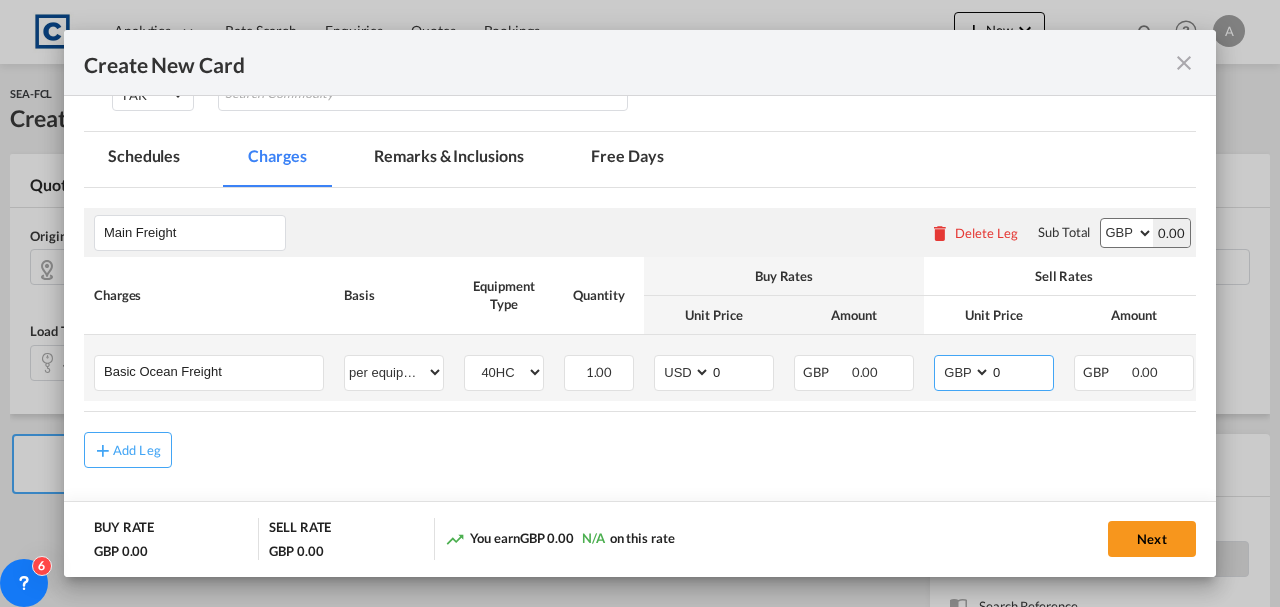 click on "AED AFN ALL AMD ANG AOA ARS AUD AWG AZN BAM BBD BDT BGN BHD BIF BMD BND [PERSON_NAME] BRL BSD BTN BWP BYN BZD CAD CDF CHF CLP CNY COP CRC CUC CUP CVE CZK DJF DKK DOP DZD EGP ERN ETB EUR FJD FKP FOK GBP GEL GGP GHS GIP GMD GNF GTQ GYD HKD HNL HRK HTG HUF IDR ILS IMP INR IQD IRR ISK JMD JOD JPY KES KGS KHR KID KMF KRW KWD KYD KZT LAK LBP LKR LRD LSL LYD MAD MDL MGA MKD MMK MNT MOP MRU MUR MVR MWK MXN MYR MZN NAD NGN NIO NOK NPR NZD OMR PAB PEN PGK PHP PKR PLN PYG QAR [PERSON_NAME] RSD RUB RWF SAR SBD SCR SDG SEK SGD SHP SLL SOS SRD SSP STN SYP SZL THB TJS TMT TND TOP TRY TTD TVD TWD TZS UAH UGX USD UYU UZS VES VND VUV WST XAF XCD XDR XOF XPF YER ZAR ZMW" at bounding box center (964, 372) 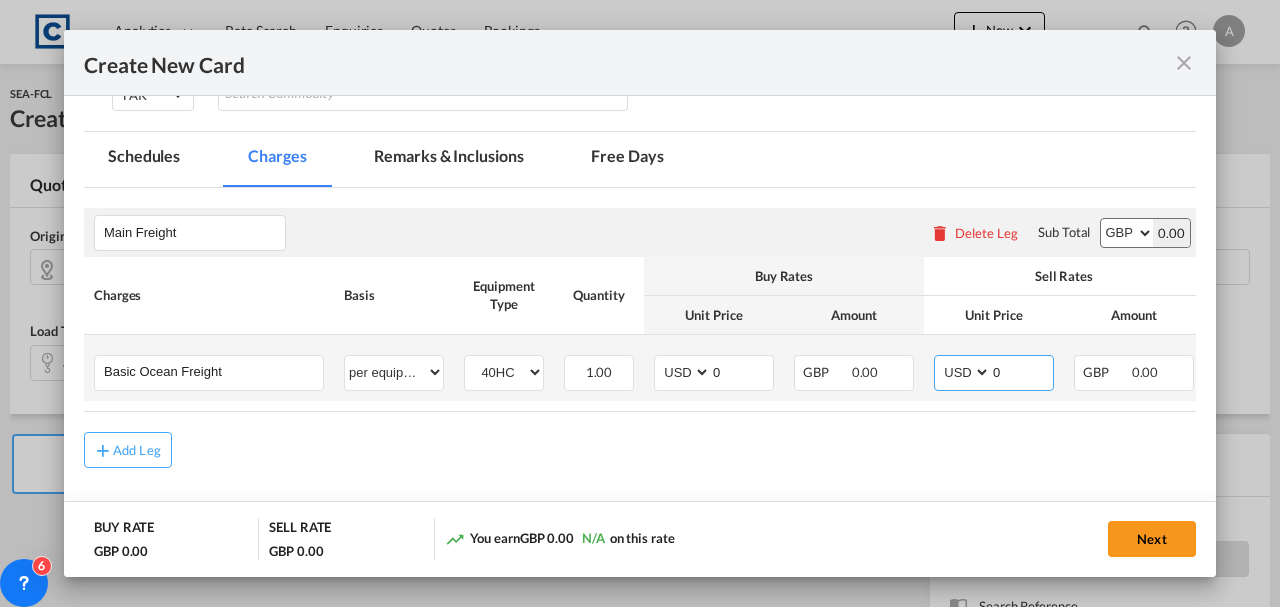 click on "AED AFN ALL AMD ANG AOA ARS AUD AWG AZN BAM BBD BDT BGN BHD BIF BMD BND [PERSON_NAME] BRL BSD BTN BWP BYN BZD CAD CDF CHF CLP CNY COP CRC CUC CUP CVE CZK DJF DKK DOP DZD EGP ERN ETB EUR FJD FKP FOK GBP GEL GGP GHS GIP GMD GNF GTQ GYD HKD HNL HRK HTG HUF IDR ILS IMP INR IQD IRR ISK JMD JOD JPY KES KGS KHR KID KMF KRW KWD KYD KZT LAK LBP LKR LRD LSL LYD MAD MDL MGA MKD MMK MNT MOP MRU MUR MVR MWK MXN MYR MZN NAD NGN NIO NOK NPR NZD OMR PAB PEN PGK PHP PKR PLN PYG QAR [PERSON_NAME] RSD RUB RWF SAR SBD SCR SDG SEK SGD SHP SLL SOS SRD SSP STN SYP SZL THB TJS TMT TND TOP TRY TTD TVD TWD TZS UAH UGX USD UYU UZS VES VND VUV WST XAF XCD XDR XOF XPF YER ZAR ZMW" at bounding box center (964, 372) 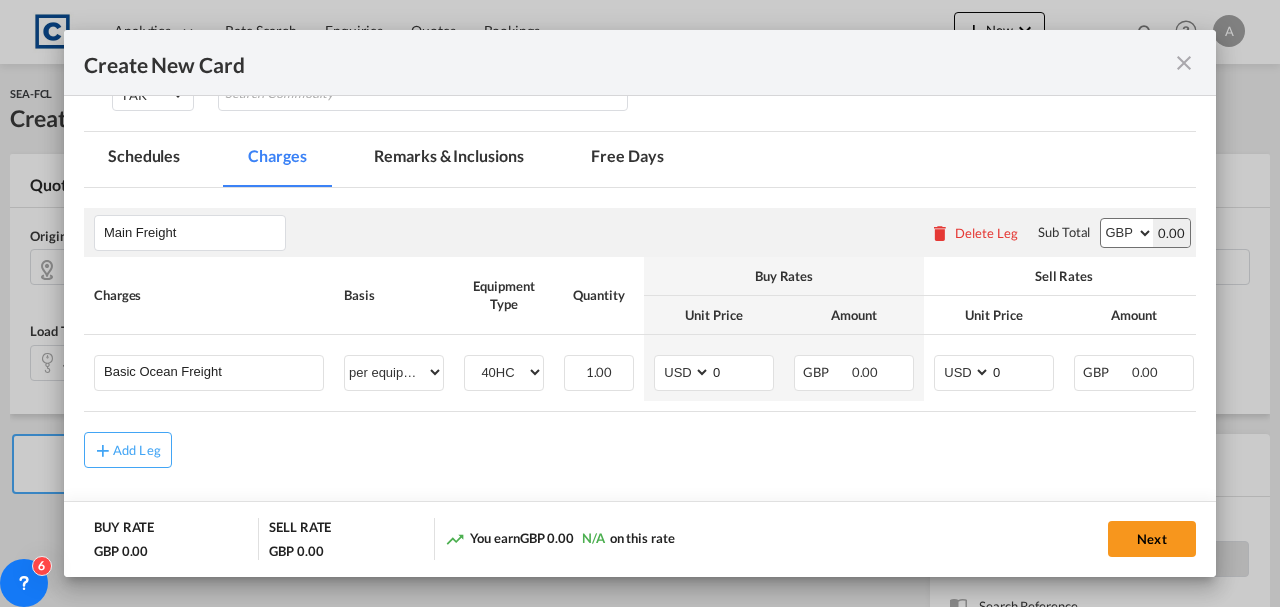 click on "AED AFN ALL AMD ANG AOA ARS AUD AWG AZN BAM BBD BDT BGN BHD BIF BMD BND [PERSON_NAME] BRL BSD BTN BWP BYN BZD CAD CDF CHF CLP CNY COP CRC CUC CUP CVE CZK DJF DKK DOP DZD EGP ERN ETB EUR FJD FKP FOK GBP GEL GGP GHS GIP GMD GNF GTQ GYD HKD HNL HRK HTG HUF IDR ILS IMP INR IQD IRR ISK JMD JOD JPY KES KGS KHR KID KMF KRW KWD KYD KZT LAK LBP LKR LRD LSL LYD MAD MDL MGA MKD MMK MNT MOP MRU MUR MVR MWK MXN MYR MZN NAD NGN NIO NOK NPR NZD OMR PAB PEN PGK PHP PKR PLN PYG QAR [PERSON_NAME] RSD RUB RWF SAR SBD SCR SDG SEK SGD SHP SLL SOS SRD SSP STN SYP SZL THB TJS TMT TND TOP TRY TTD TVD TWD TZS UAH UGX USD UYU UZS VES VND VUV WST XAF XCD XDR XOF XPF YER ZAR ZMW" at bounding box center (1127, 233) 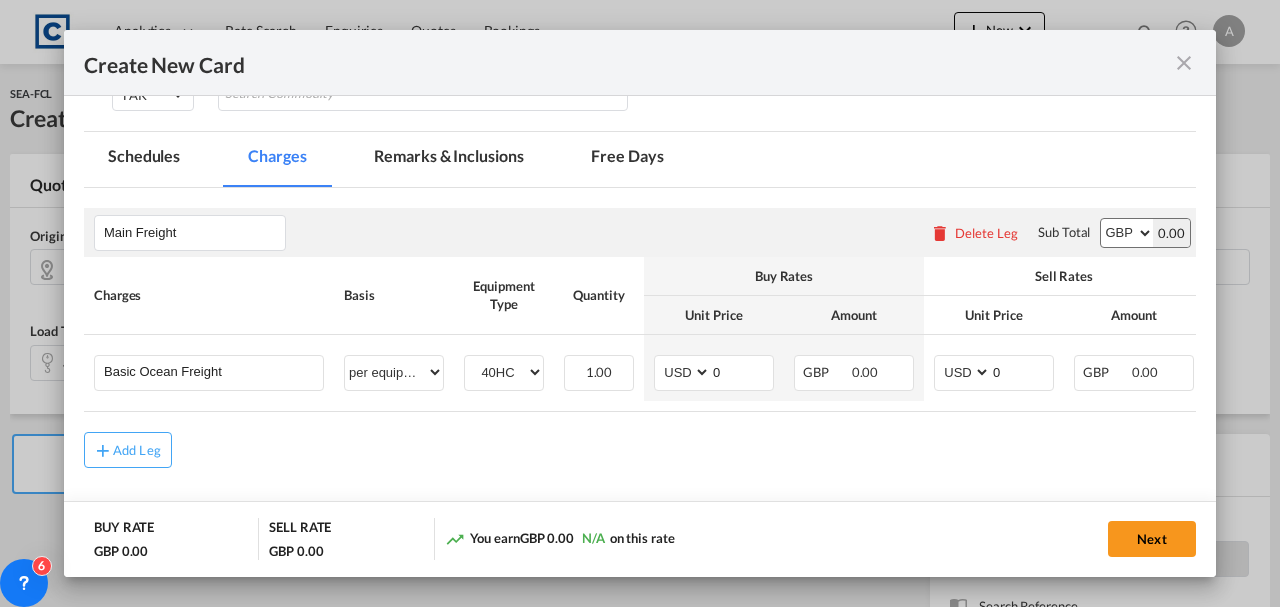 select on "string:USD" 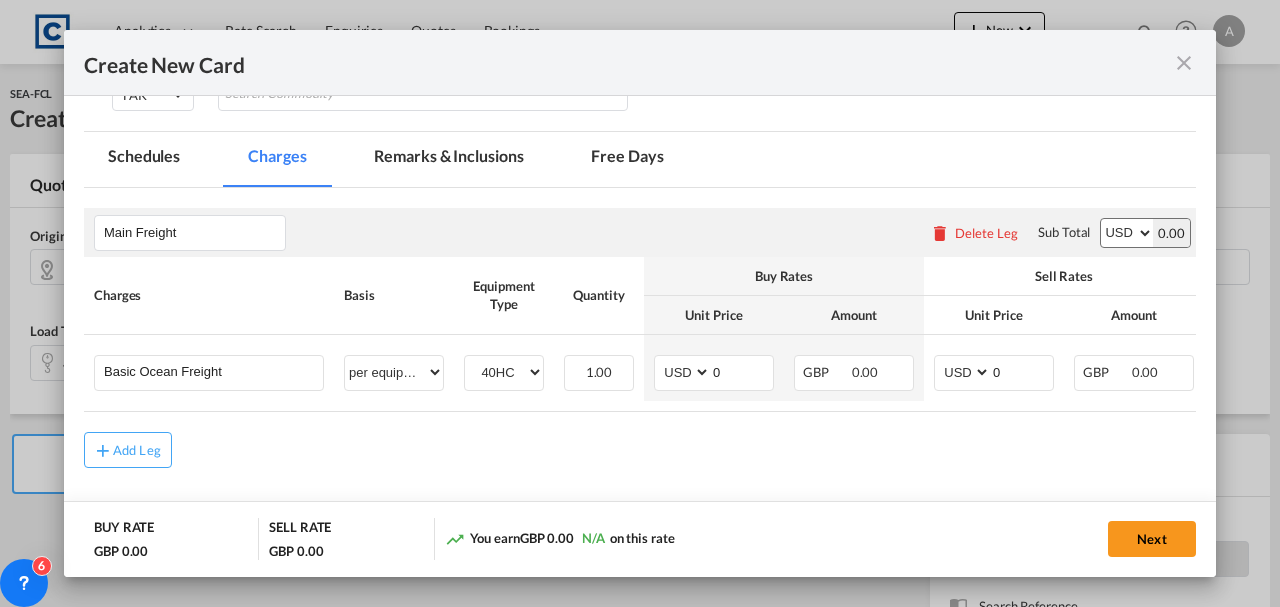 click on "AED AFN ALL AMD ANG AOA ARS AUD AWG AZN BAM BBD BDT BGN BHD BIF BMD BND [PERSON_NAME] BRL BSD BTN BWP BYN BZD CAD CDF CHF CLP CNY COP CRC CUC CUP CVE CZK DJF DKK DOP DZD EGP ERN ETB EUR FJD FKP FOK GBP GEL GGP GHS GIP GMD GNF GTQ GYD HKD HNL HRK HTG HUF IDR ILS IMP INR IQD IRR ISK JMD JOD JPY KES KGS KHR KID KMF KRW KWD KYD KZT LAK LBP LKR LRD LSL LYD MAD MDL MGA MKD MMK MNT MOP MRU MUR MVR MWK MXN MYR MZN NAD NGN NIO NOK NPR NZD OMR PAB PEN PGK PHP PKR PLN PYG QAR [PERSON_NAME] RSD RUB RWF SAR SBD SCR SDG SEK SGD SHP SLL SOS SRD SSP STN SYP SZL THB TJS TMT TND TOP TRY TTD TVD TWD TZS UAH UGX USD UYU UZS VES VND VUV WST XAF XCD XDR XOF XPF YER ZAR ZMW" at bounding box center [1127, 233] 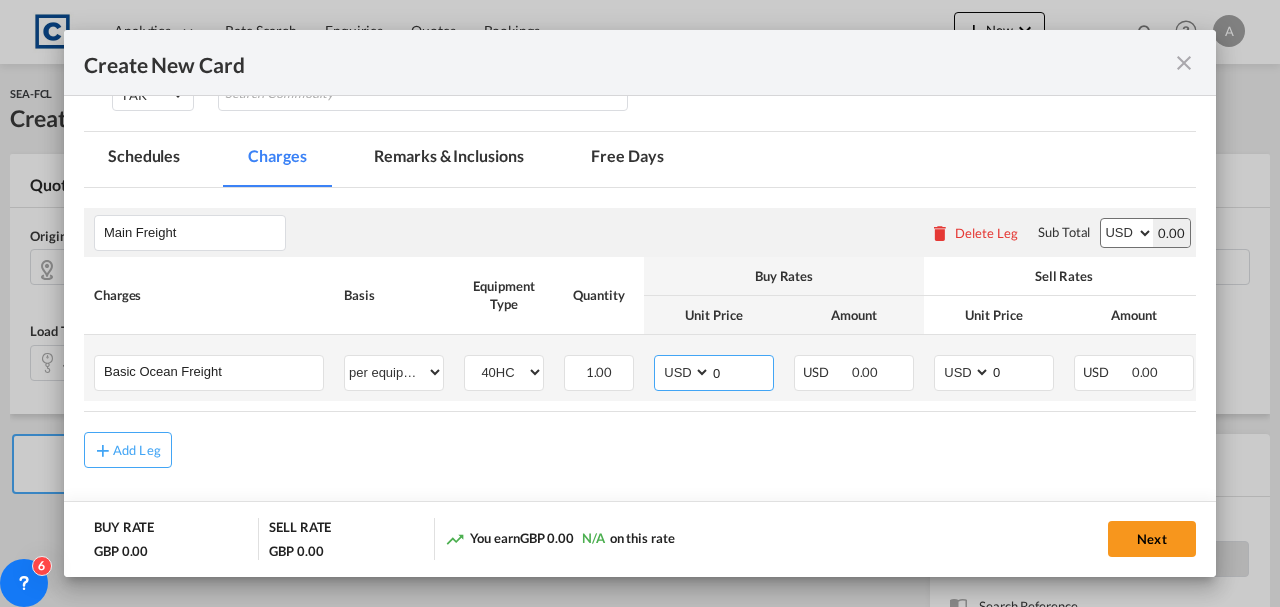 click on "0" at bounding box center (742, 371) 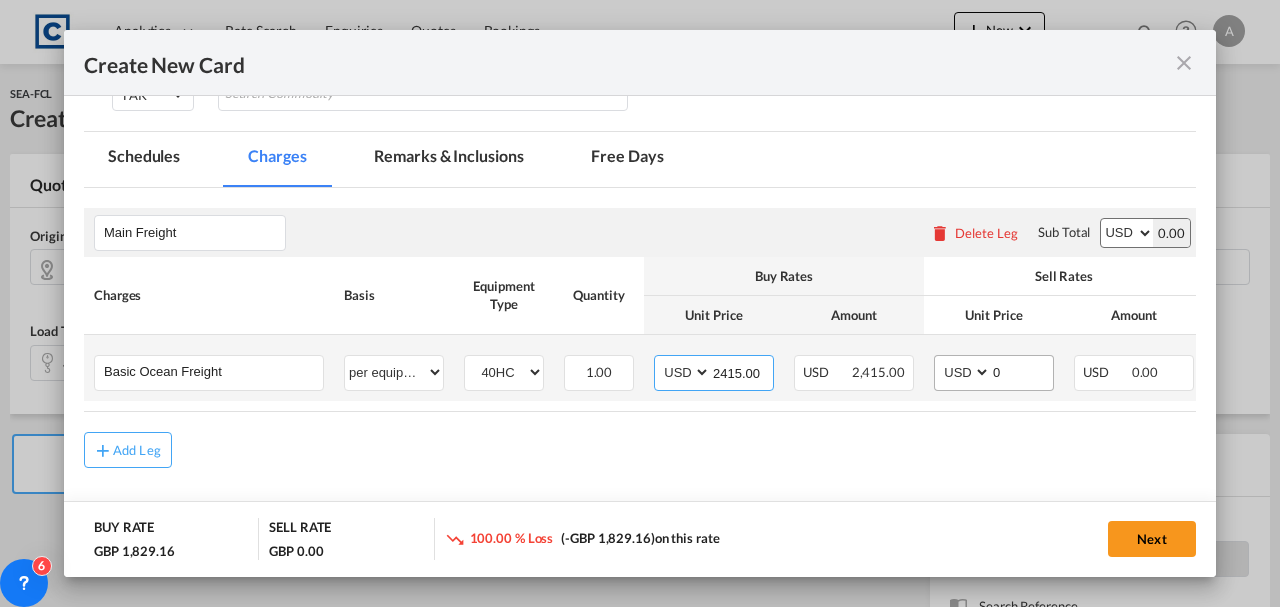 type on "2415.00" 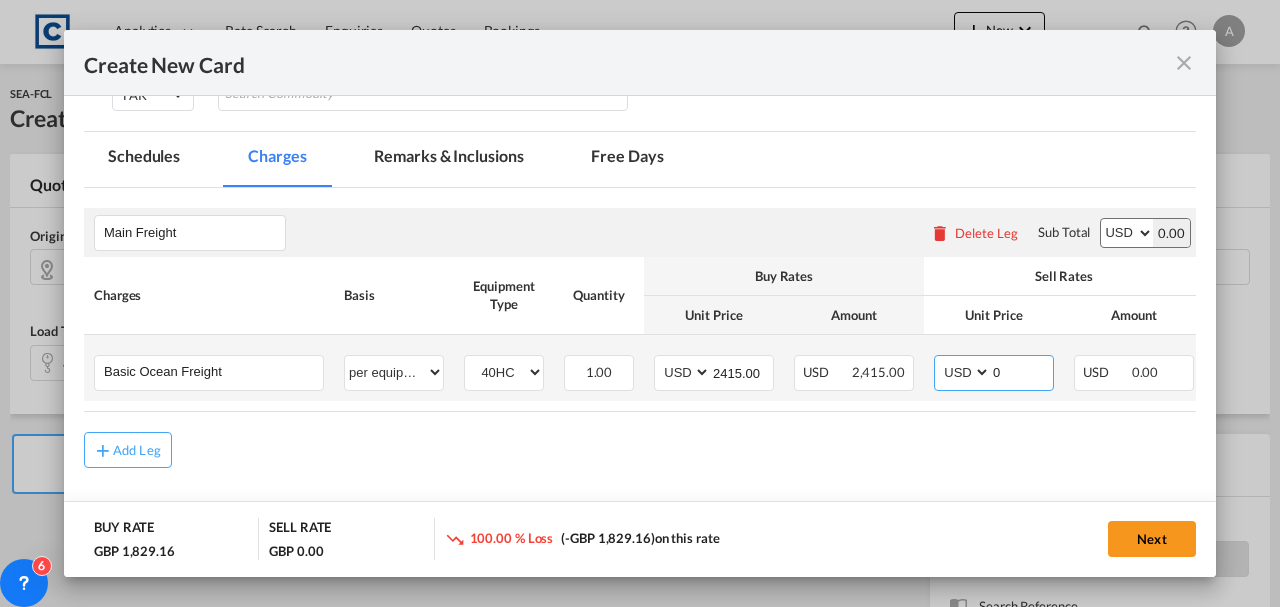 click on "0" at bounding box center (1022, 371) 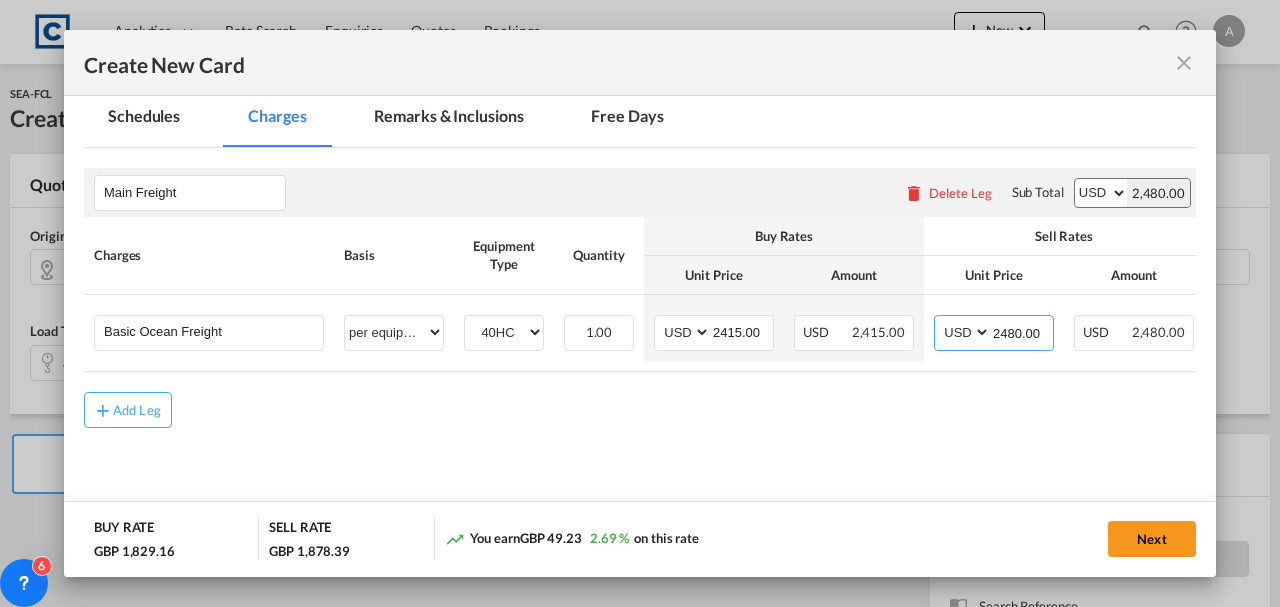 scroll, scrollTop: 542, scrollLeft: 0, axis: vertical 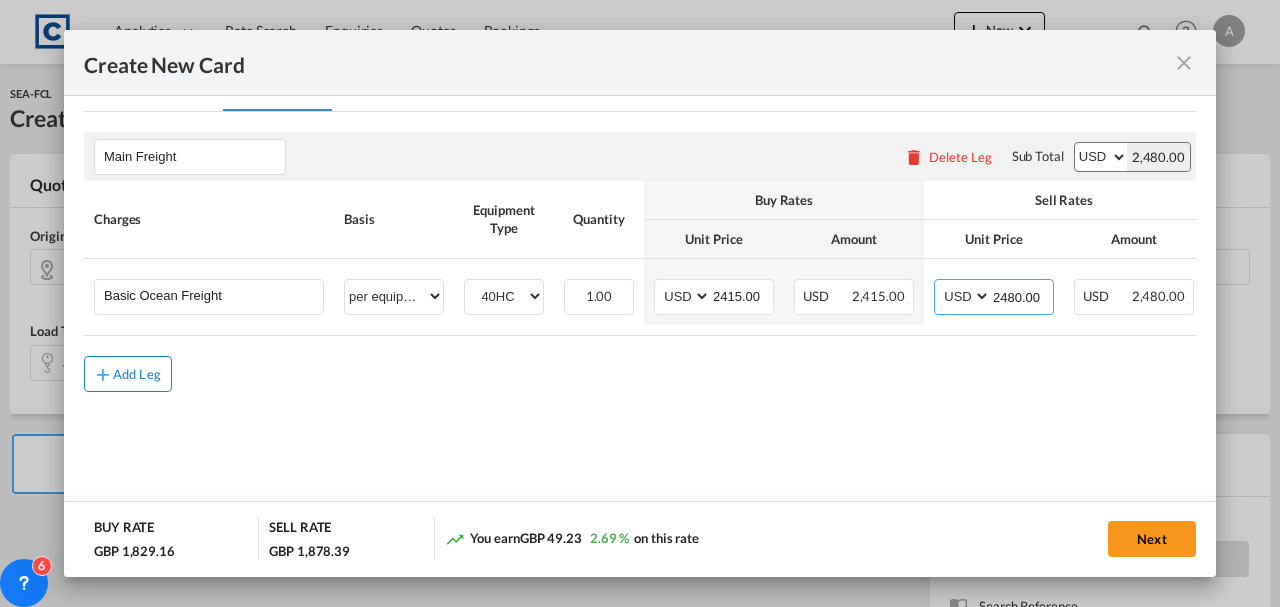 type on "2480.00" 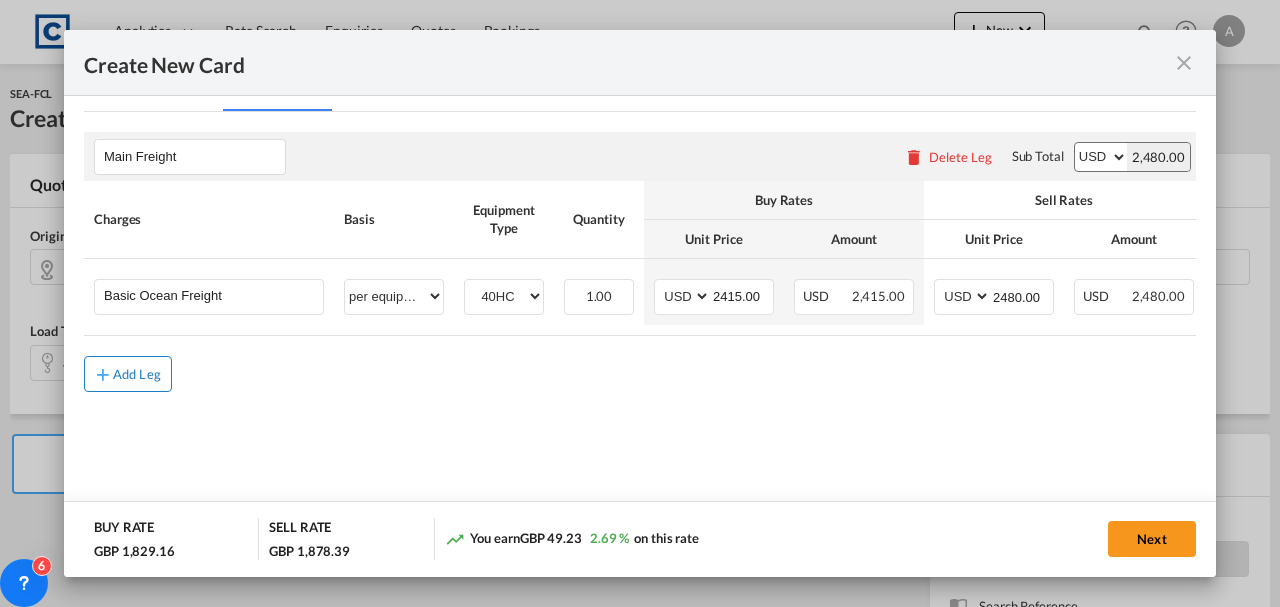 click on "Add Leg" at bounding box center (137, 374) 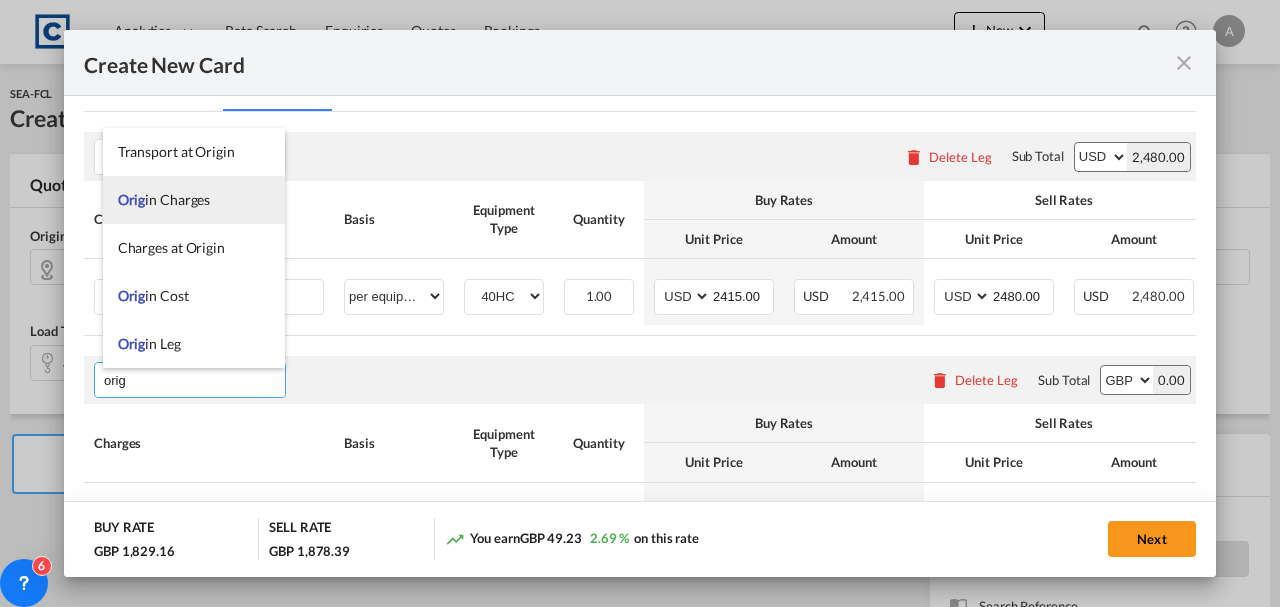 click on "Orig in Charges" at bounding box center (164, 199) 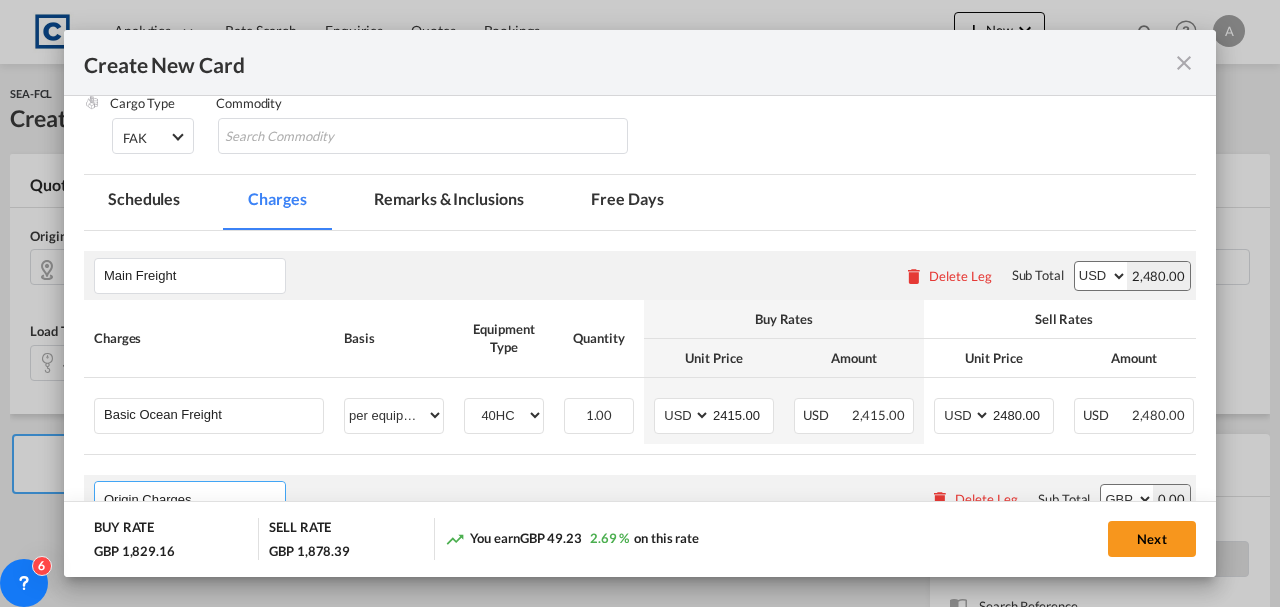 scroll, scrollTop: 609, scrollLeft: 0, axis: vertical 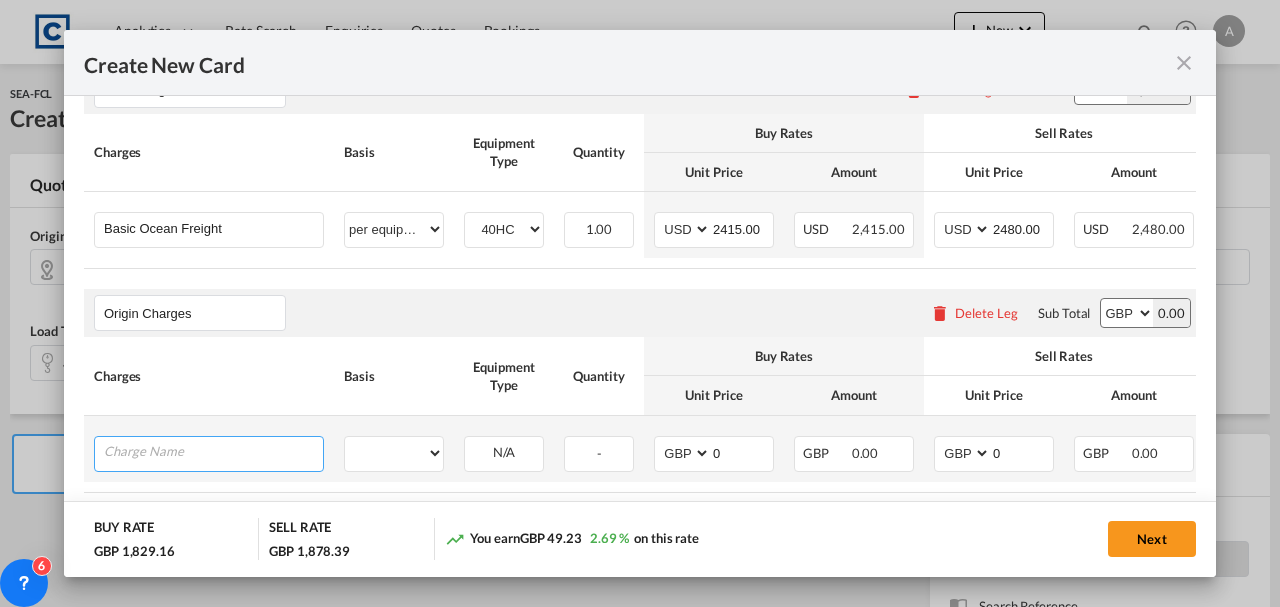 click at bounding box center [213, 452] 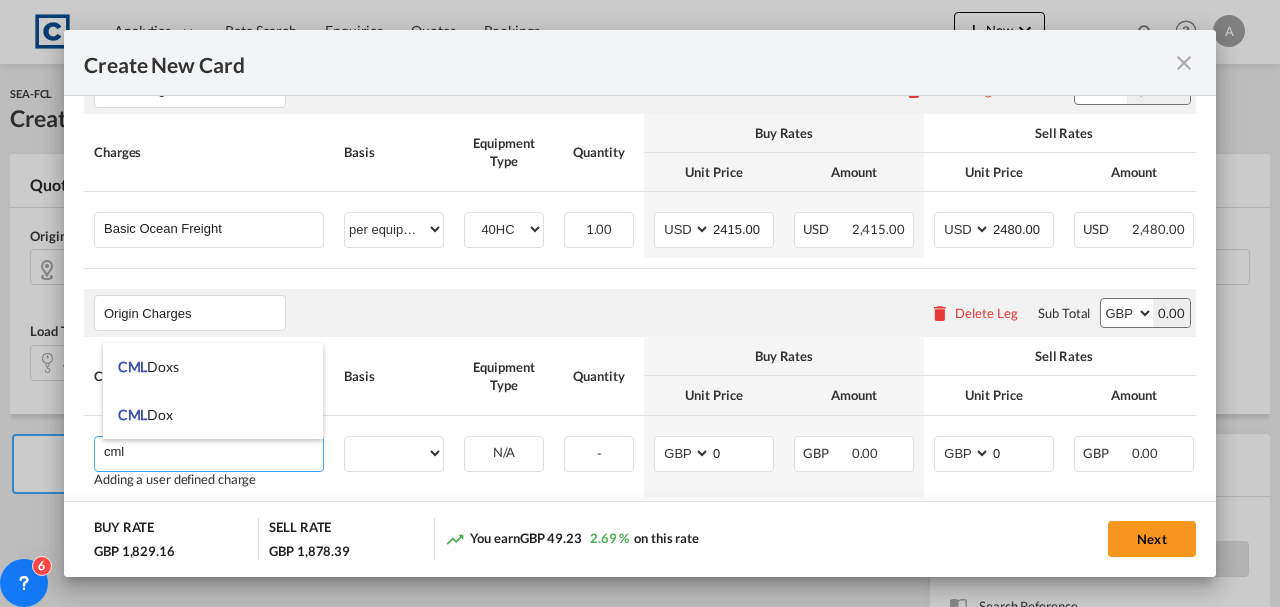 click on "CML  Doxs" at bounding box center [148, 366] 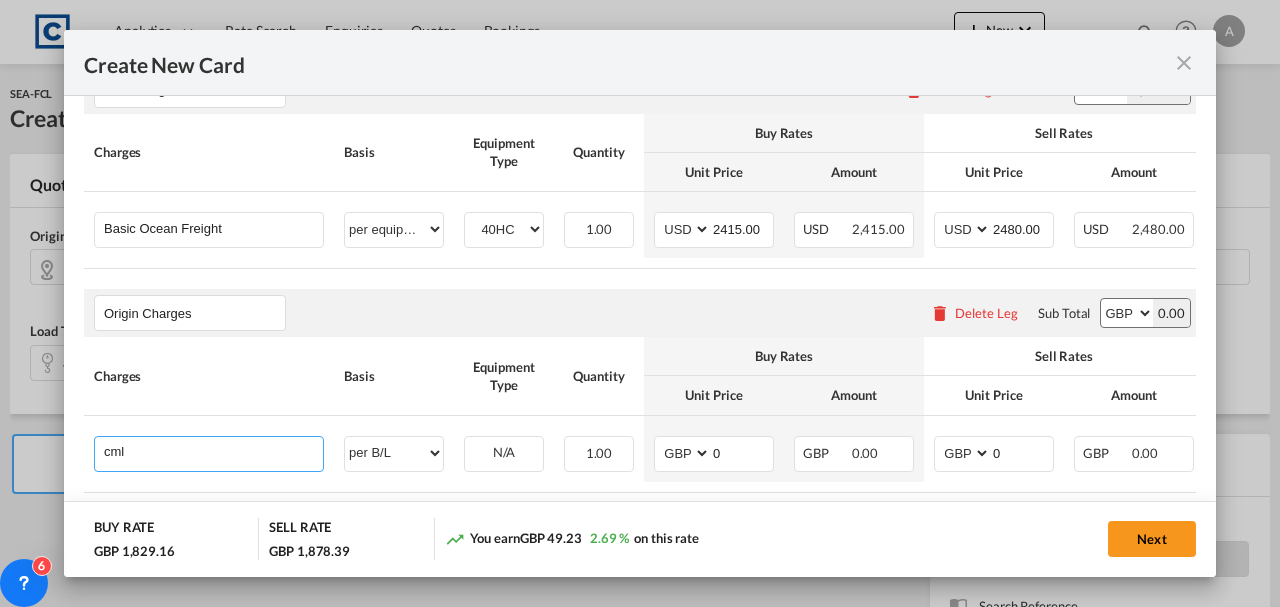 type on "CML Doxs" 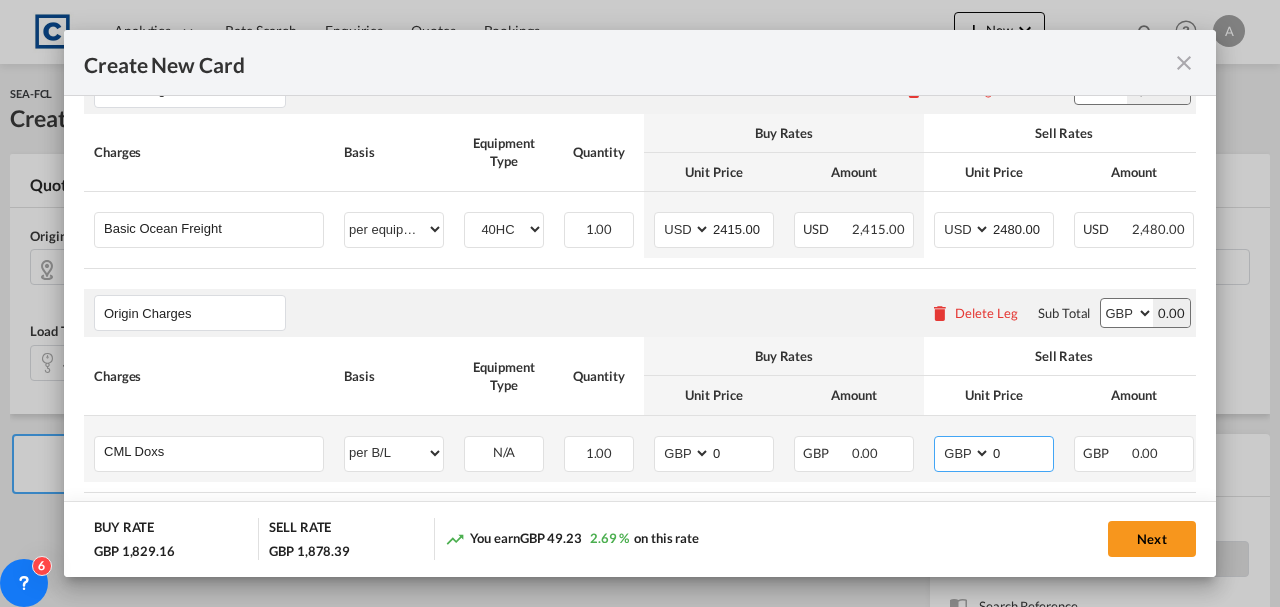 click on "0" at bounding box center (1022, 452) 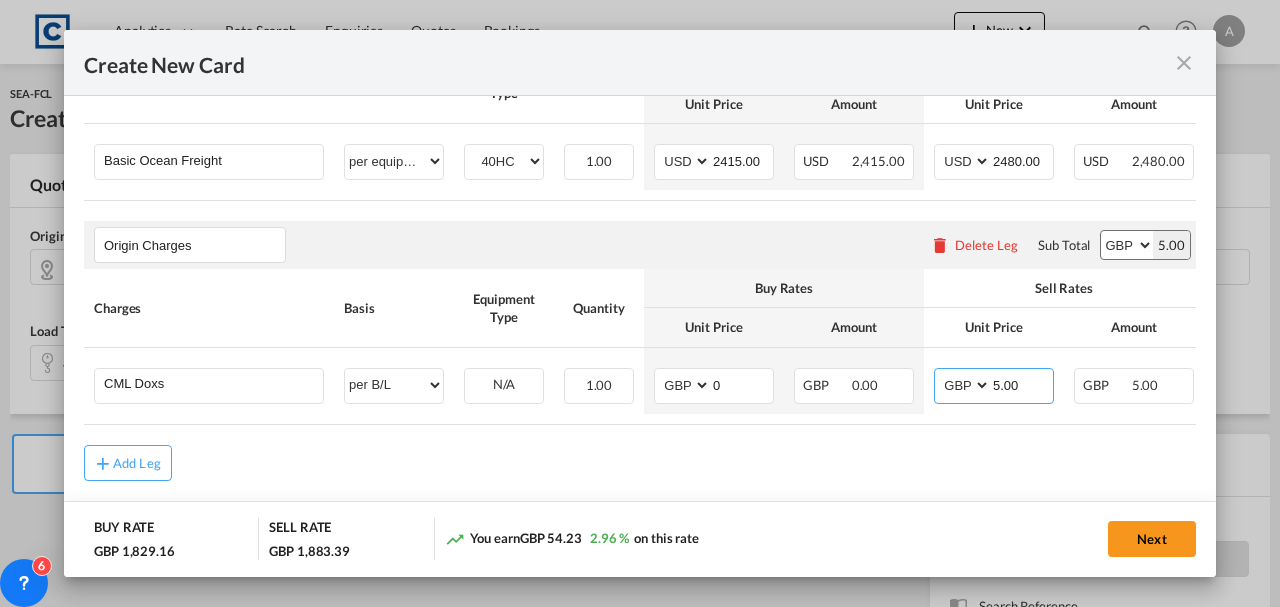 scroll, scrollTop: 717, scrollLeft: 0, axis: vertical 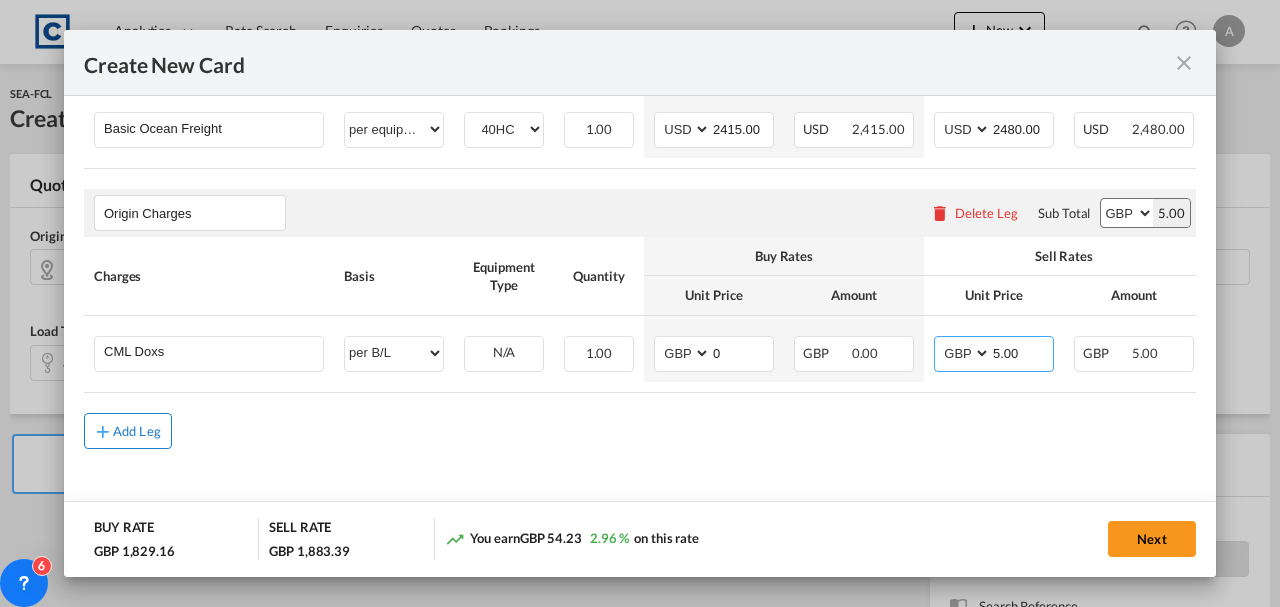 type on "5.00" 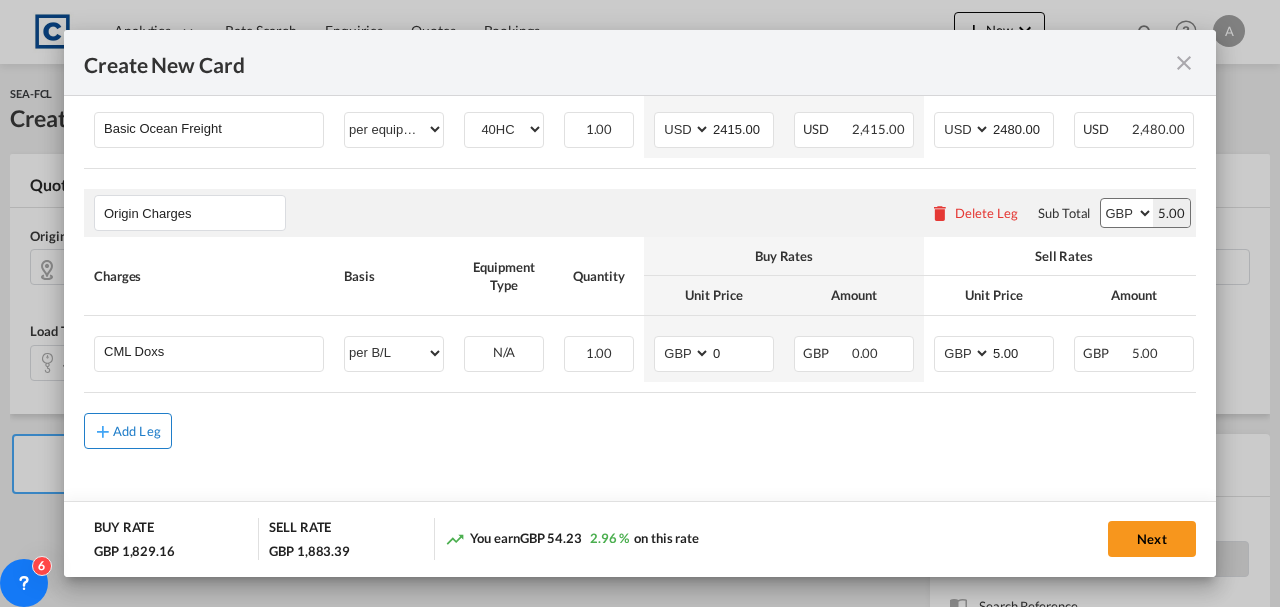 click on "Add Leg" at bounding box center (137, 431) 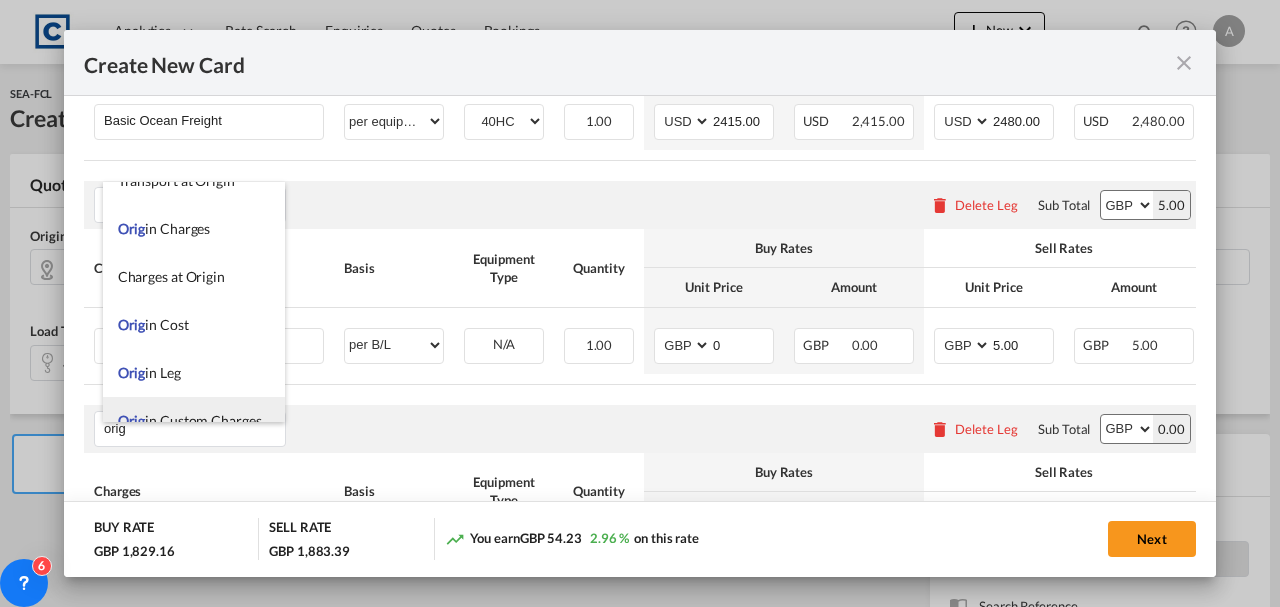 scroll, scrollTop: 48, scrollLeft: 0, axis: vertical 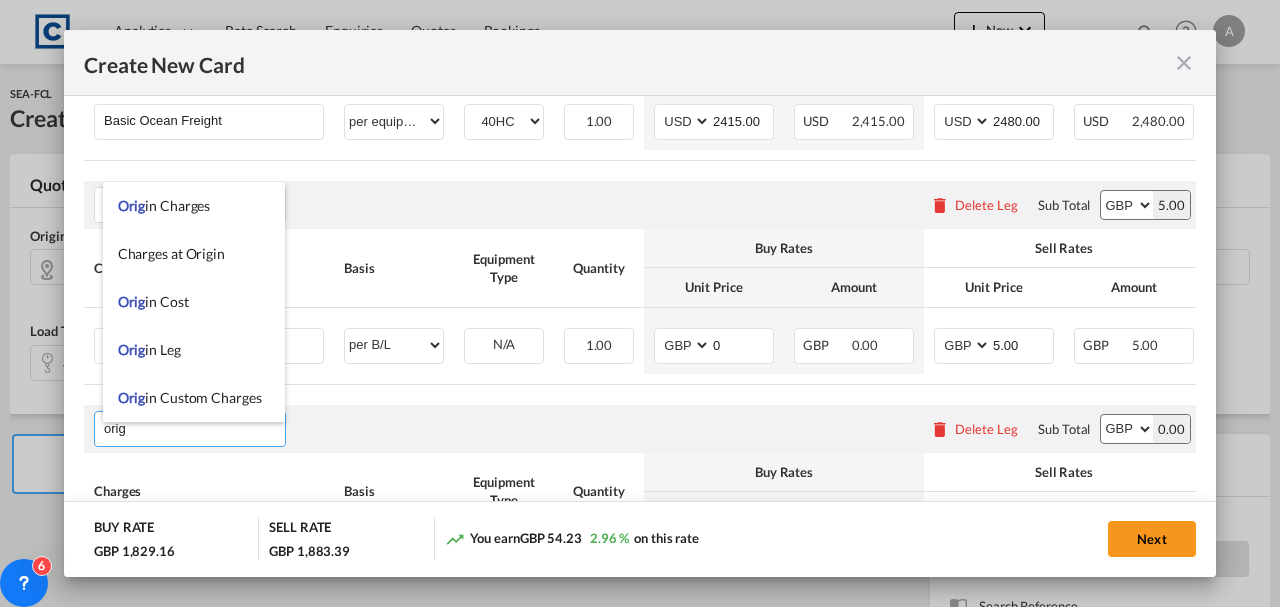 click on "Orig in Custom Charges" at bounding box center (190, 397) 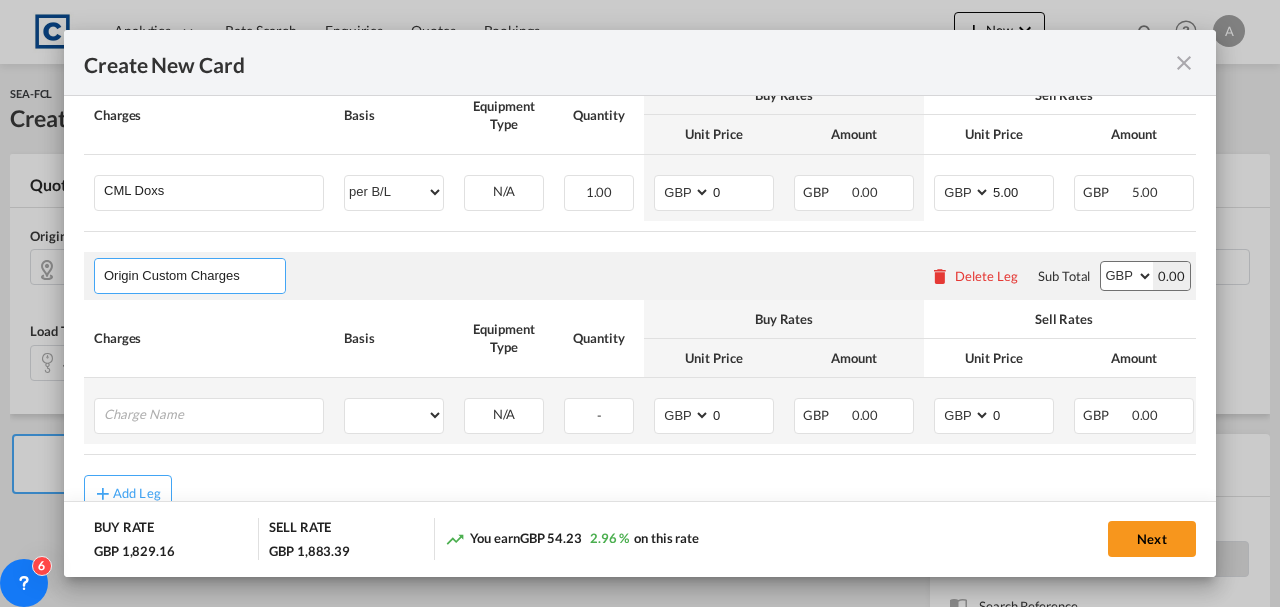 scroll, scrollTop: 917, scrollLeft: 0, axis: vertical 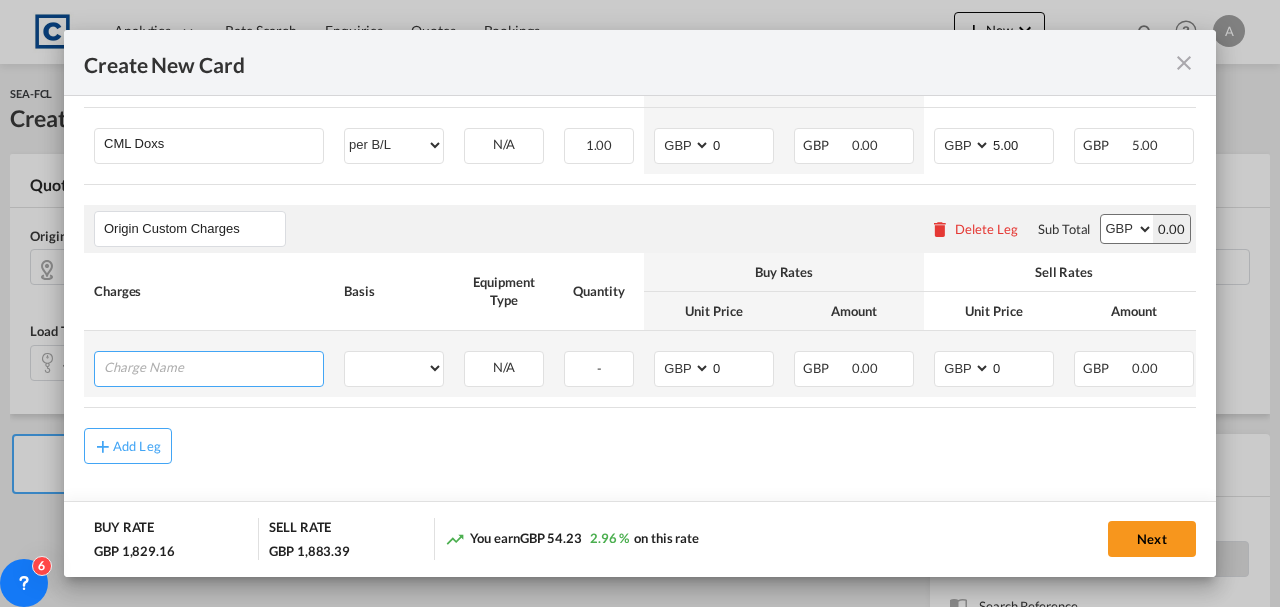 click at bounding box center [213, 367] 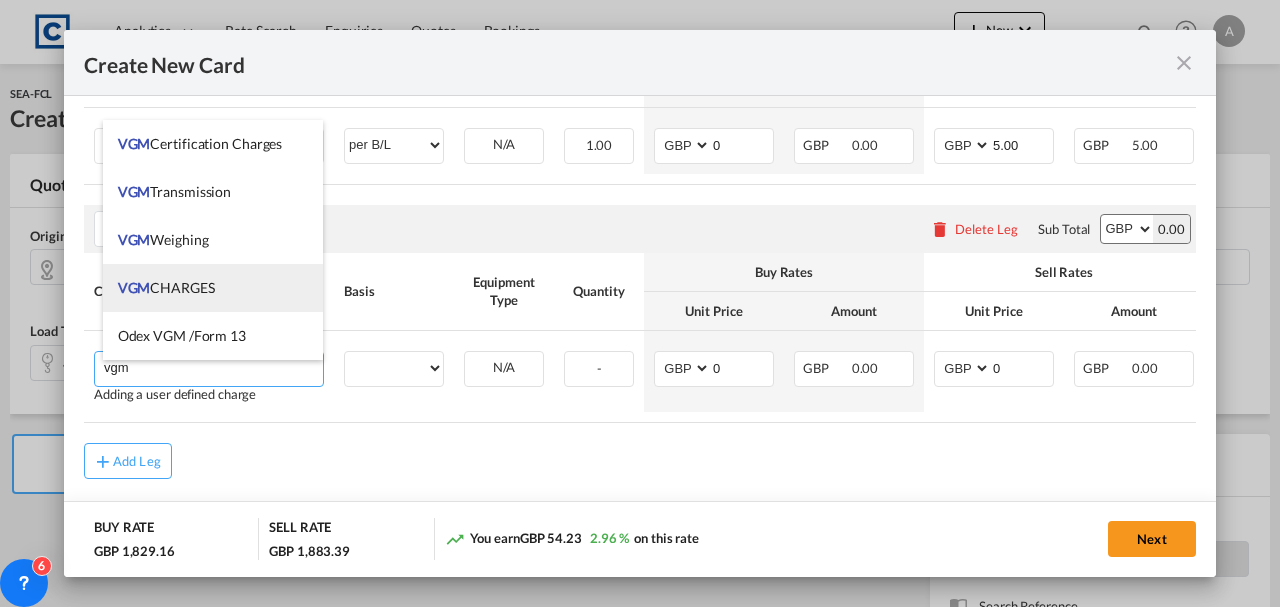 click on "VGM  CHARGES" at bounding box center [166, 287] 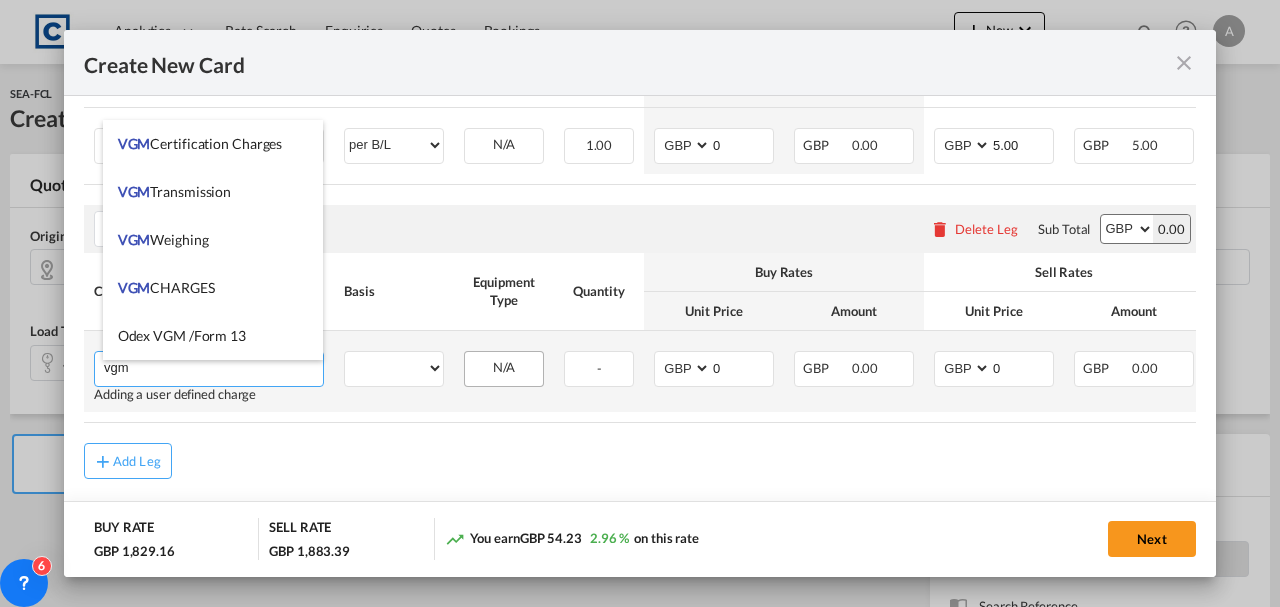 type on "VGM CHARGES" 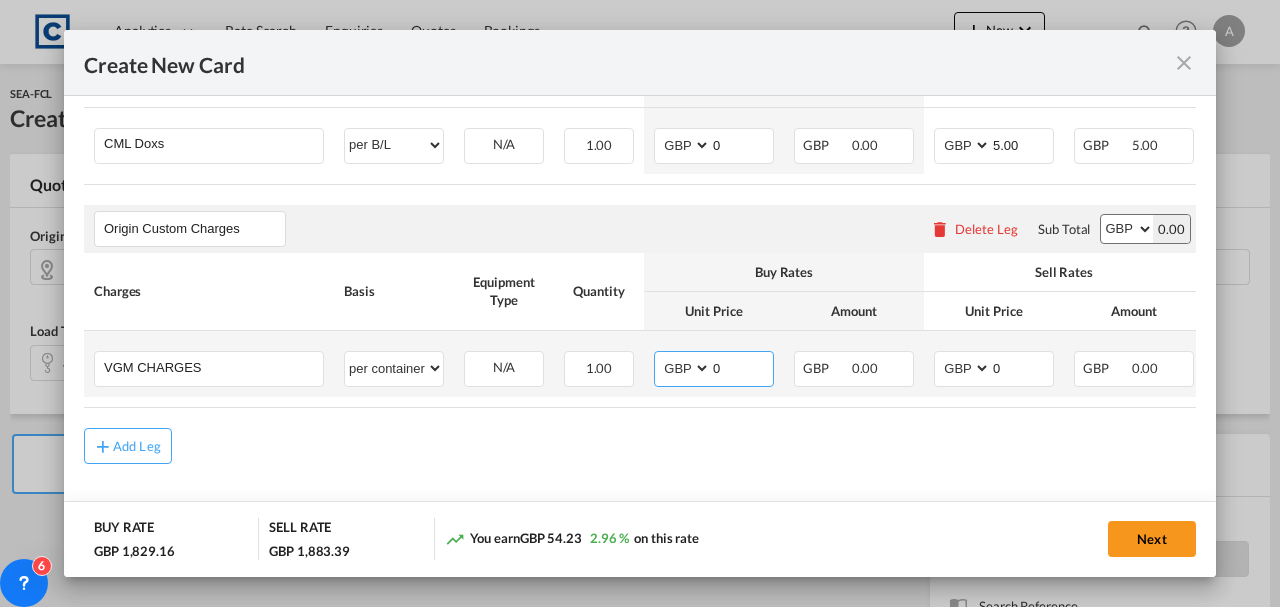 click on "0" at bounding box center [742, 367] 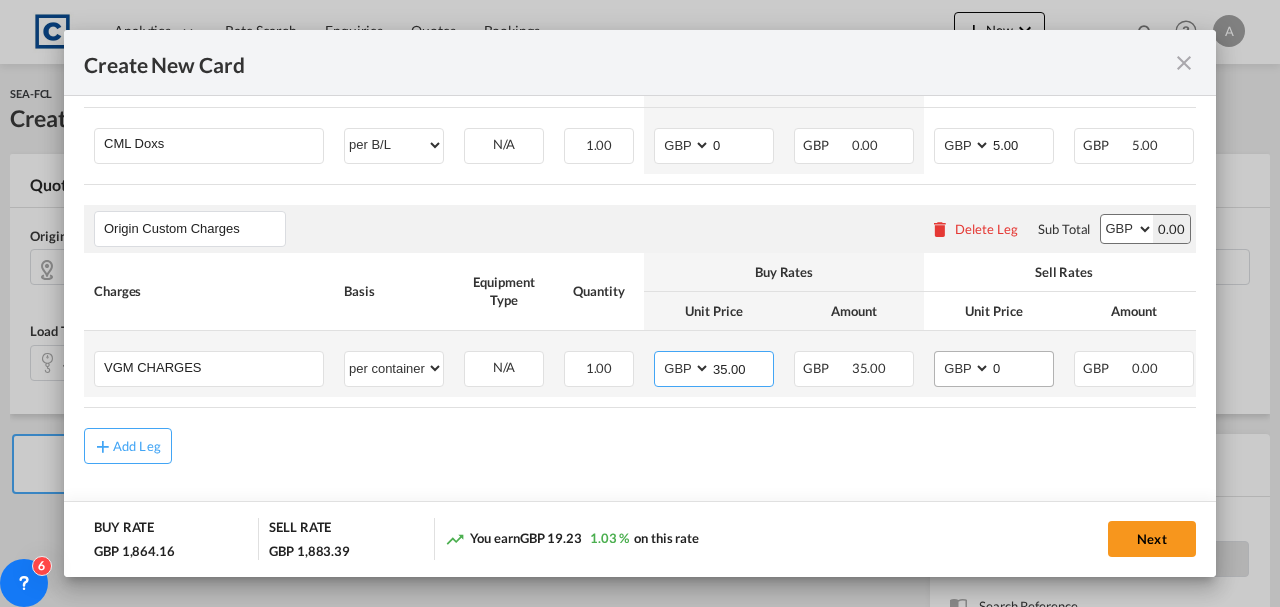 type on "35.00" 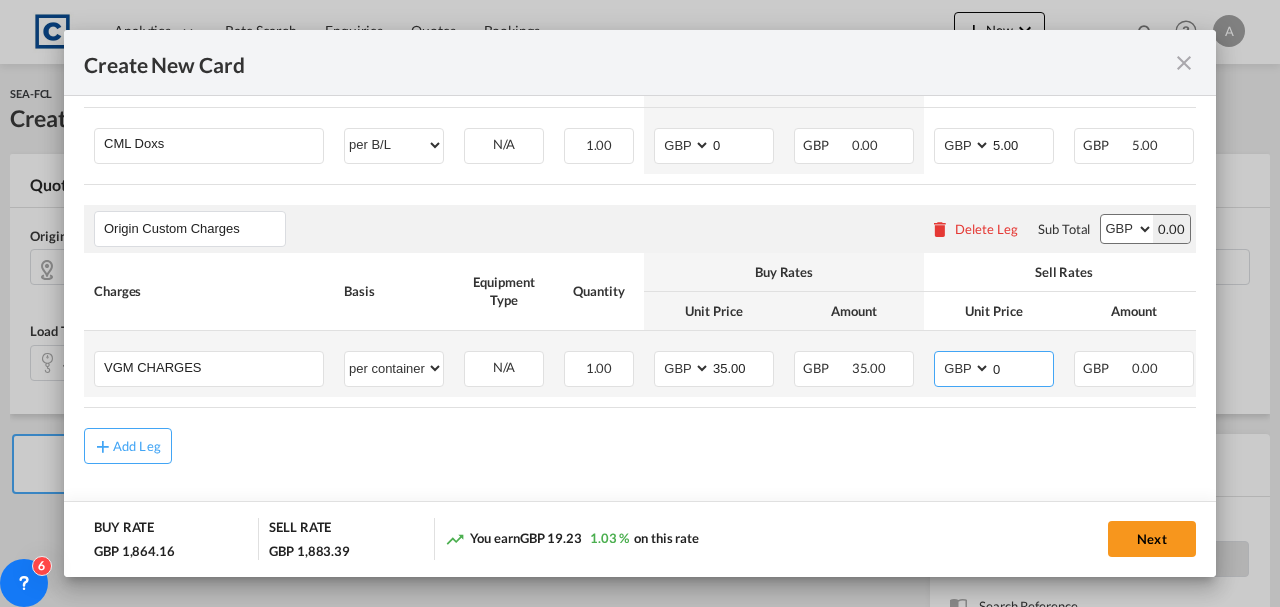 click on "0" at bounding box center (1022, 367) 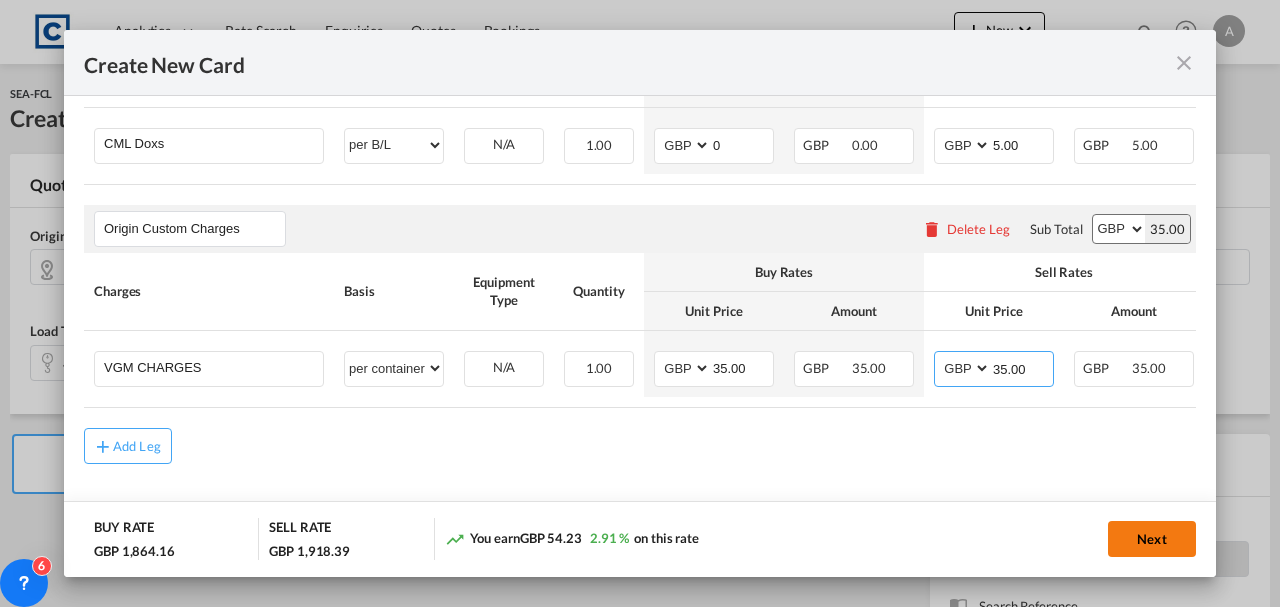type on "35.00" 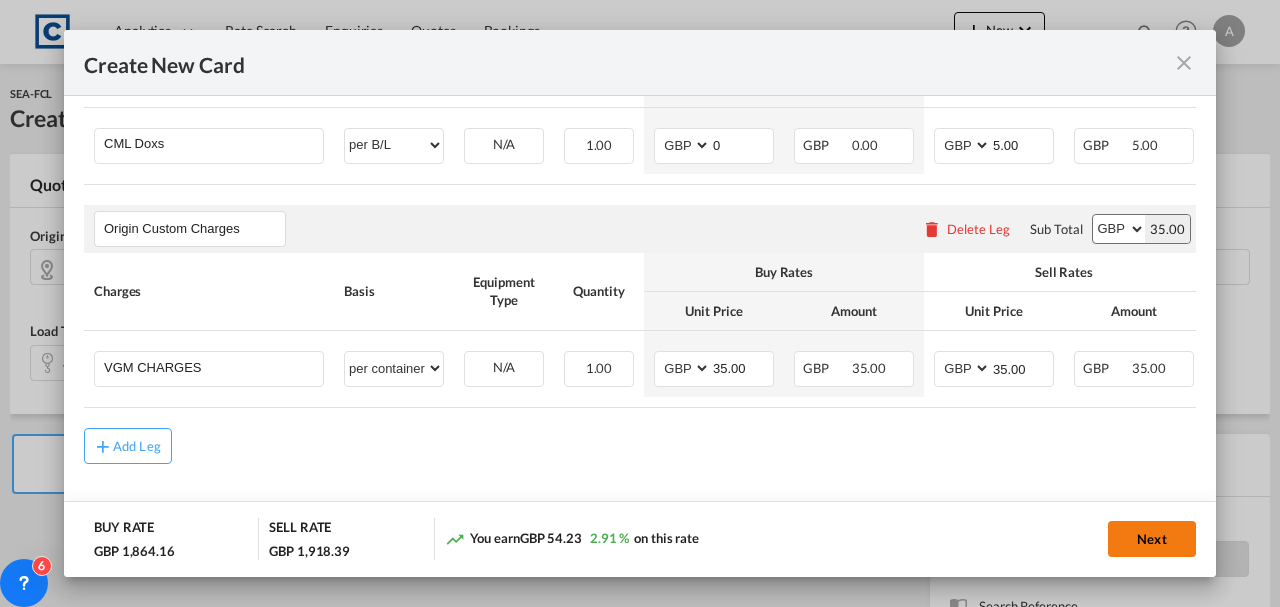 click on "Next" 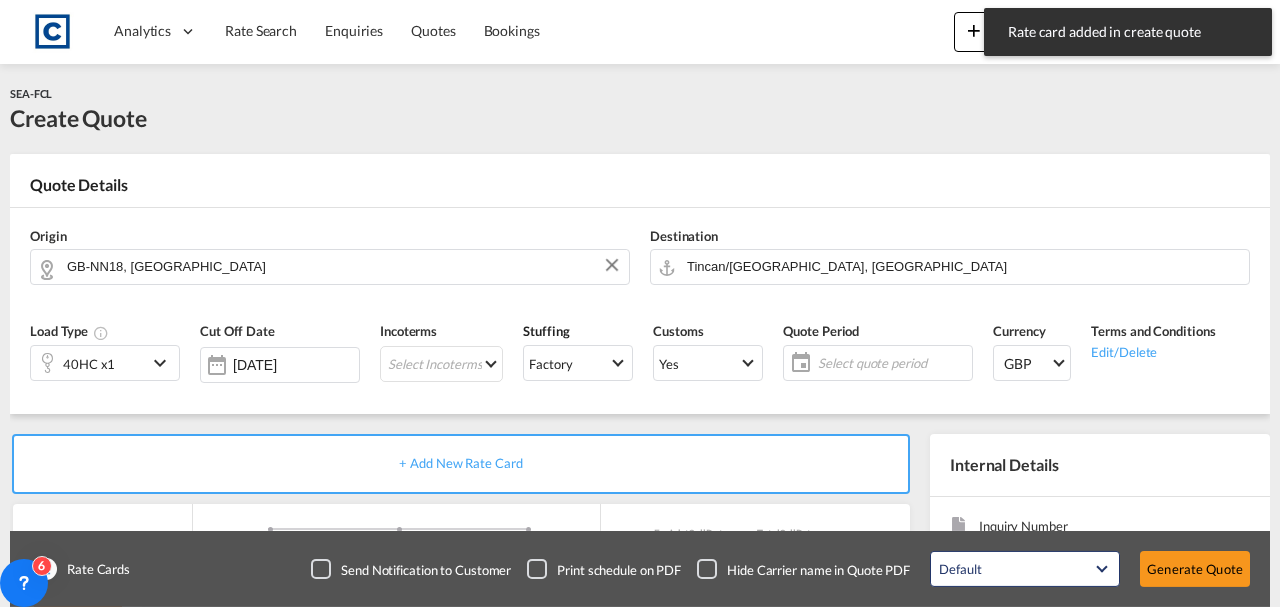 type on "2415" 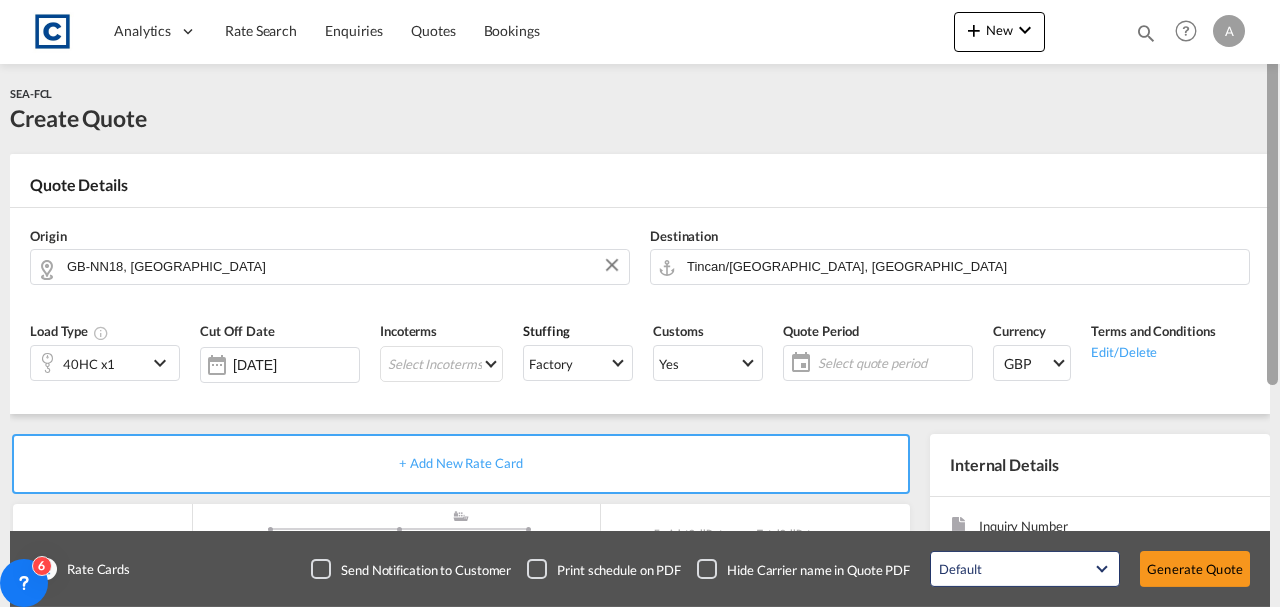 scroll, scrollTop: 345, scrollLeft: 0, axis: vertical 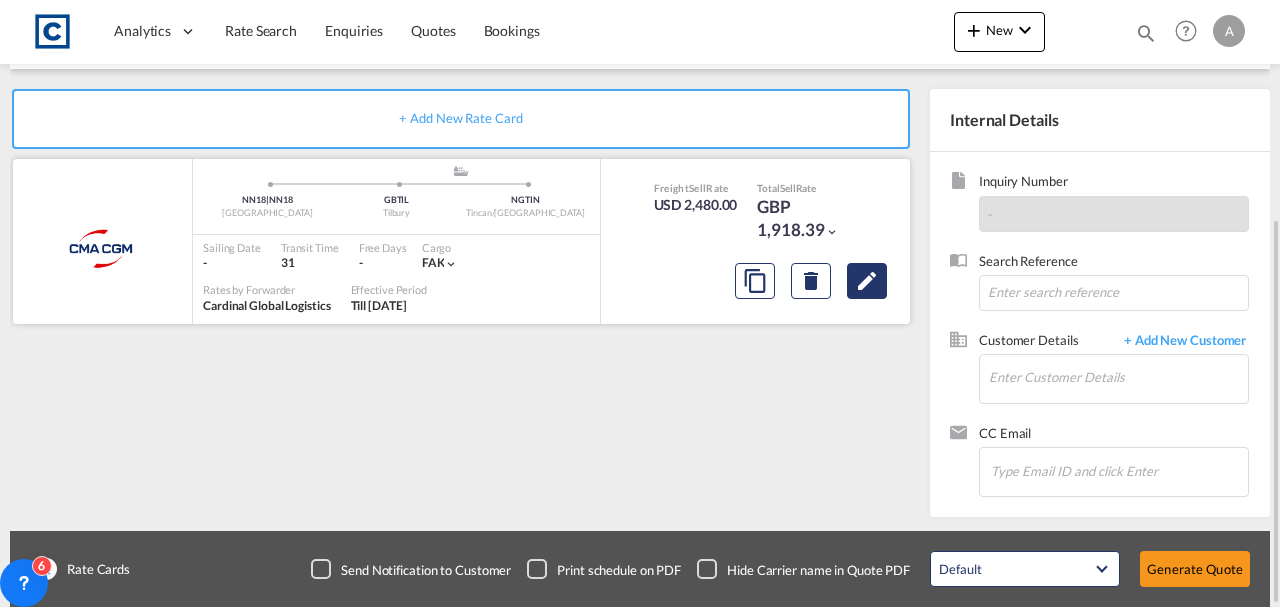 click at bounding box center (867, 281) 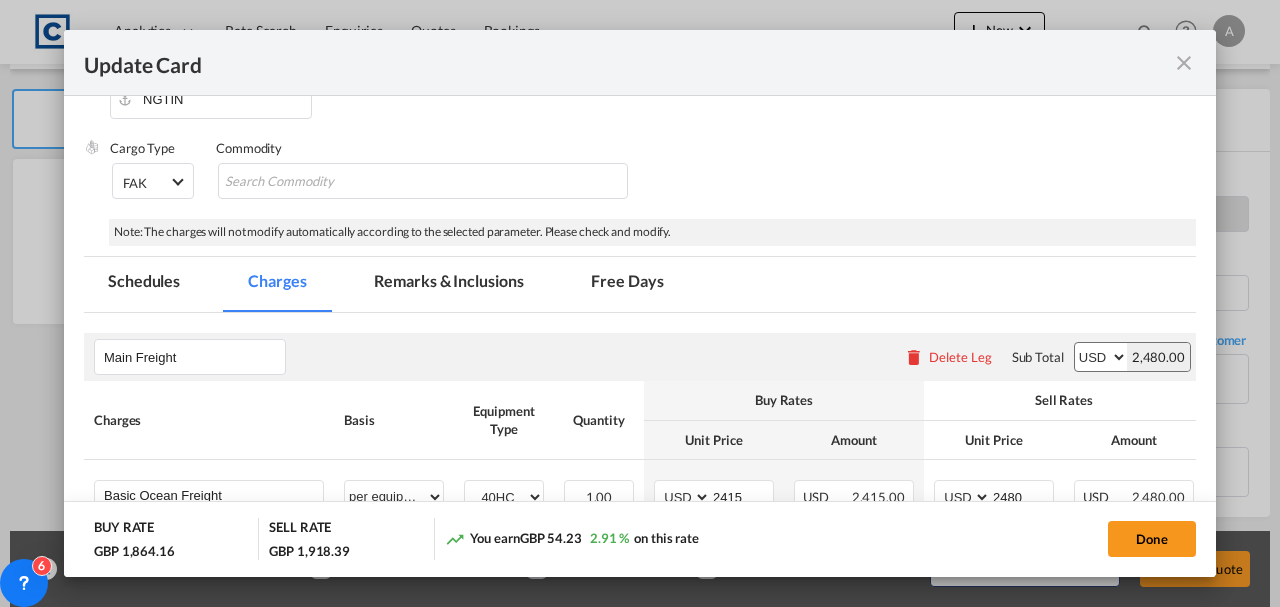 scroll, scrollTop: 400, scrollLeft: 0, axis: vertical 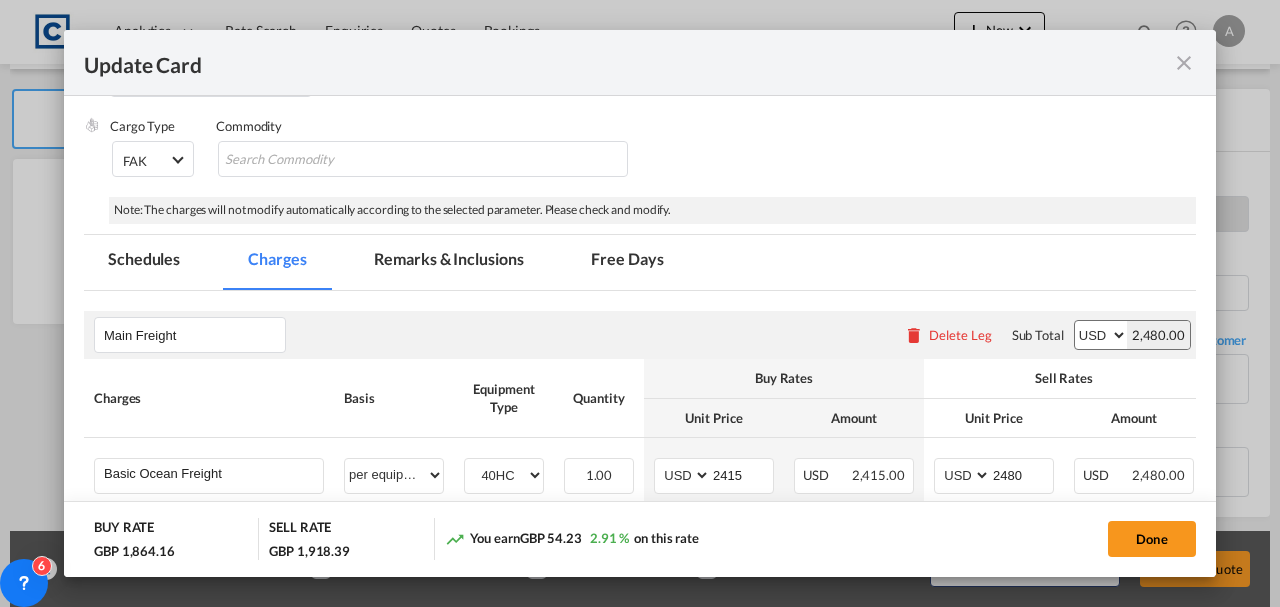 click on "AED AFN ALL AMD ANG AOA ARS AUD AWG AZN BAM BBD BDT BGN BHD BIF BMD BND [PERSON_NAME] BRL BSD BTN BWP BYN BZD CAD CDF CHF CLP CNY COP CRC CUC CUP CVE CZK DJF DKK DOP DZD EGP ERN ETB EUR FJD FKP FOK GBP GEL GGP GHS GIP GMD GNF GTQ GYD HKD HNL HRK HTG HUF IDR ILS IMP INR IQD IRR ISK JMD JOD JPY KES KGS KHR KID KMF KRW KWD KYD KZT LAK LBP LKR LRD LSL LYD MAD MDL MGA MKD MMK MNT MOP MRU MUR MVR MWK MXN MYR MZN NAD NGN NIO NOK NPR NZD OMR PAB PEN PGK PHP PKR PLN PYG QAR [PERSON_NAME] RSD RUB RWF SAR SBD SCR SDG SEK SGD SHP SLL SOS SRD SSP STN SYP SZL THB TJS TMT TND TOP TRY TTD TVD TWD TZS UAH UGX USD UYU UZS VES VND VUV WST XAF XCD XDR XOF XPF YER ZAR ZMW" at bounding box center (1101, 335) 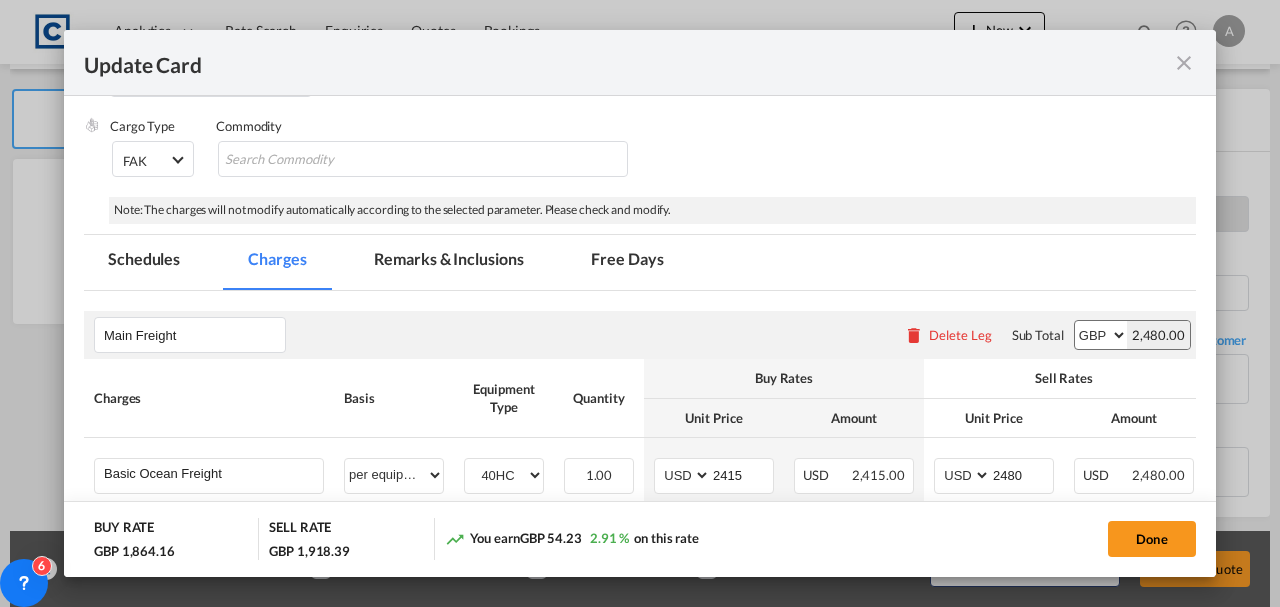 click on "AED AFN ALL AMD ANG AOA ARS AUD AWG AZN BAM BBD BDT BGN BHD BIF BMD BND [PERSON_NAME] BRL BSD BTN BWP BYN BZD CAD CDF CHF CLP CNY COP CRC CUC CUP CVE CZK DJF DKK DOP DZD EGP ERN ETB EUR FJD FKP FOK GBP GEL GGP GHS GIP GMD GNF GTQ GYD HKD HNL HRK HTG HUF IDR ILS IMP INR IQD IRR ISK JMD JOD JPY KES KGS KHR KID KMF KRW KWD KYD KZT LAK LBP LKR LRD LSL LYD MAD MDL MGA MKD MMK MNT MOP MRU MUR MVR MWK MXN MYR MZN NAD NGN NIO NOK NPR NZD OMR PAB PEN PGK PHP PKR PLN PYG QAR [PERSON_NAME] RSD RUB RWF SAR SBD SCR SDG SEK SGD SHP SLL SOS SRD SSP STN SYP SZL THB TJS TMT TND TOP TRY TTD TVD TWD TZS UAH UGX USD UYU UZS VES VND VUV WST XAF XCD XDR XOF XPF YER ZAR ZMW" at bounding box center (1101, 335) 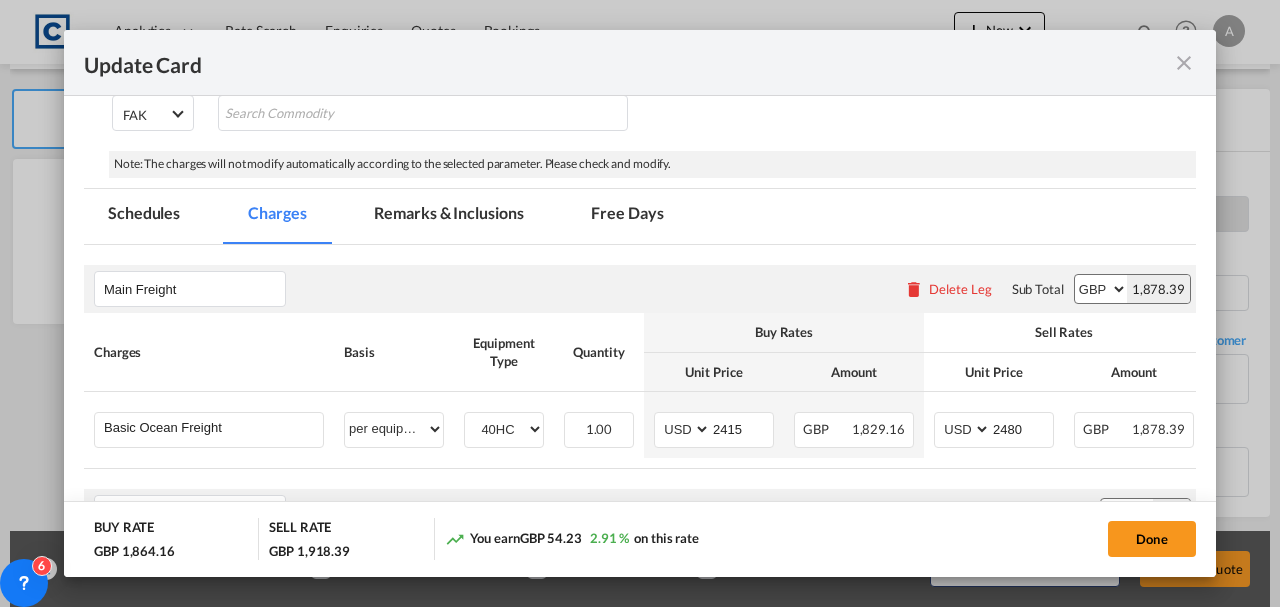 scroll, scrollTop: 533, scrollLeft: 0, axis: vertical 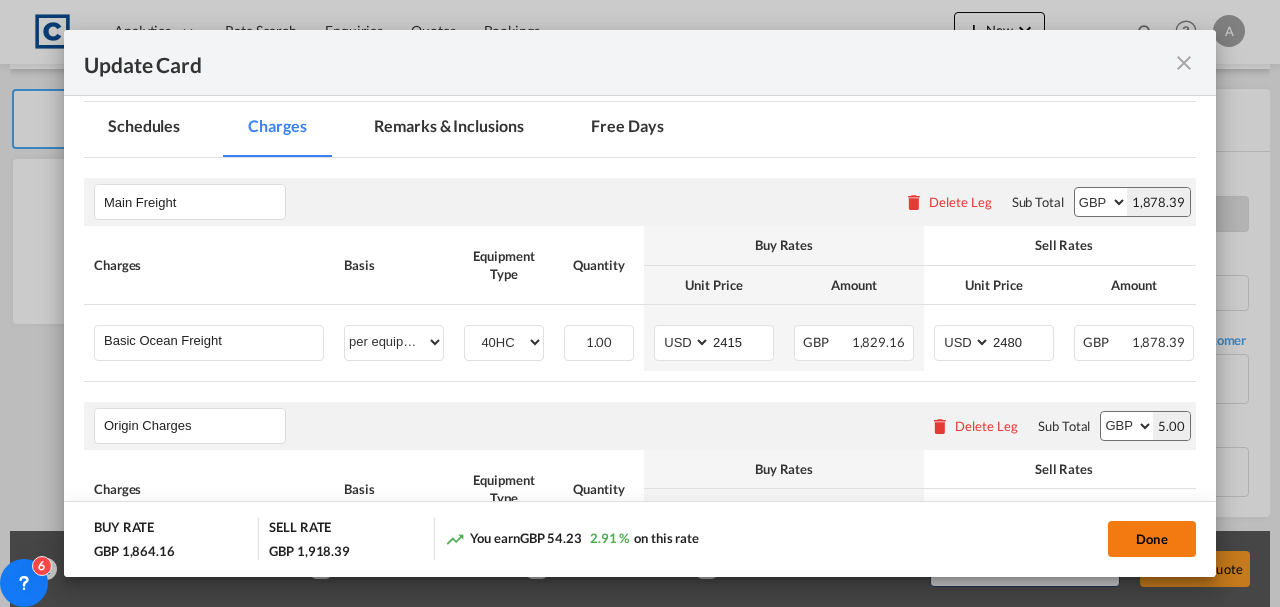 click on "Done" 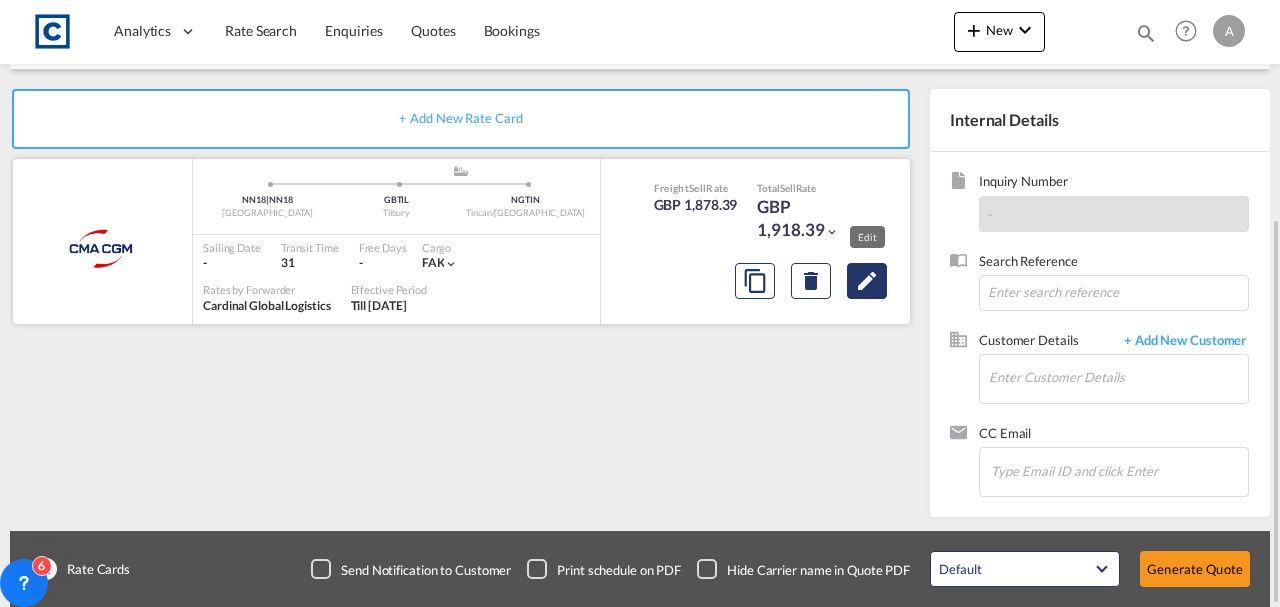 click at bounding box center (867, 281) 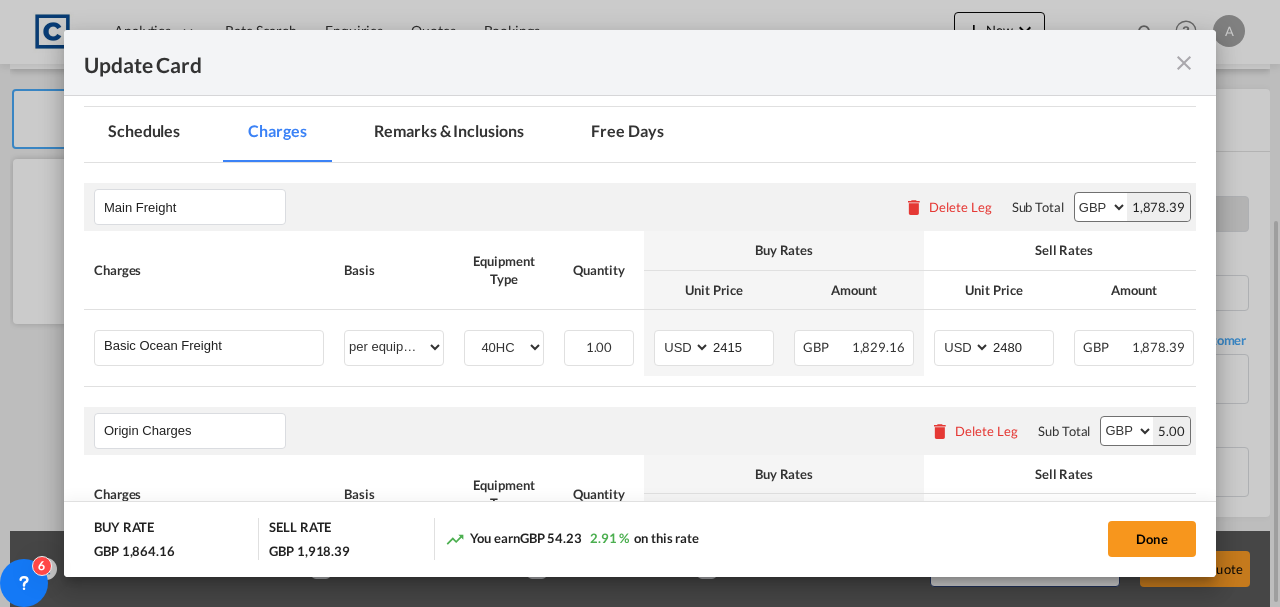 scroll, scrollTop: 533, scrollLeft: 0, axis: vertical 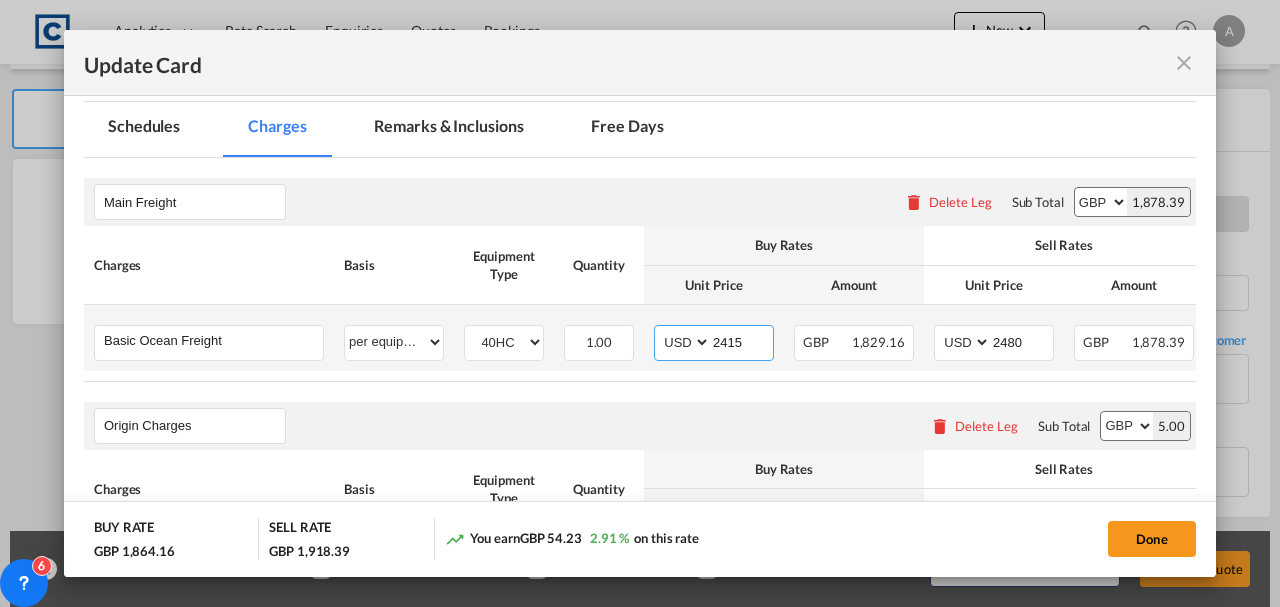 click on "AED AFN ALL AMD ANG AOA ARS AUD AWG AZN BAM BBD BDT BGN BHD BIF BMD BND [PERSON_NAME] BRL BSD BTN BWP BYN BZD CAD CDF CHF CLP CNY COP CRC CUC CUP CVE CZK DJF DKK DOP DZD EGP ERN ETB EUR FJD FKP FOK GBP GEL GGP GHS GIP GMD GNF GTQ GYD HKD HNL HRK HTG HUF IDR ILS IMP INR IQD IRR ISK JMD JOD JPY KES KGS KHR KID KMF KRW KWD KYD KZT LAK LBP LKR LRD LSL LYD MAD MDL MGA MKD MMK MNT MOP MRU MUR MVR MWK MXN MYR MZN NAD NGN NIO NOK NPR NZD OMR PAB PEN PGK PHP PKR PLN PYG QAR [PERSON_NAME] RSD RUB RWF SAR SBD SCR SDG SEK SGD SHP SLL SOS SRD SSP STN SYP SZL THB TJS TMT TND TOP TRY TTD TVD TWD TZS UAH UGX USD UYU UZS VES VND VUV WST XAF XCD XDR XOF XPF YER ZAR ZMW" at bounding box center [684, 342] 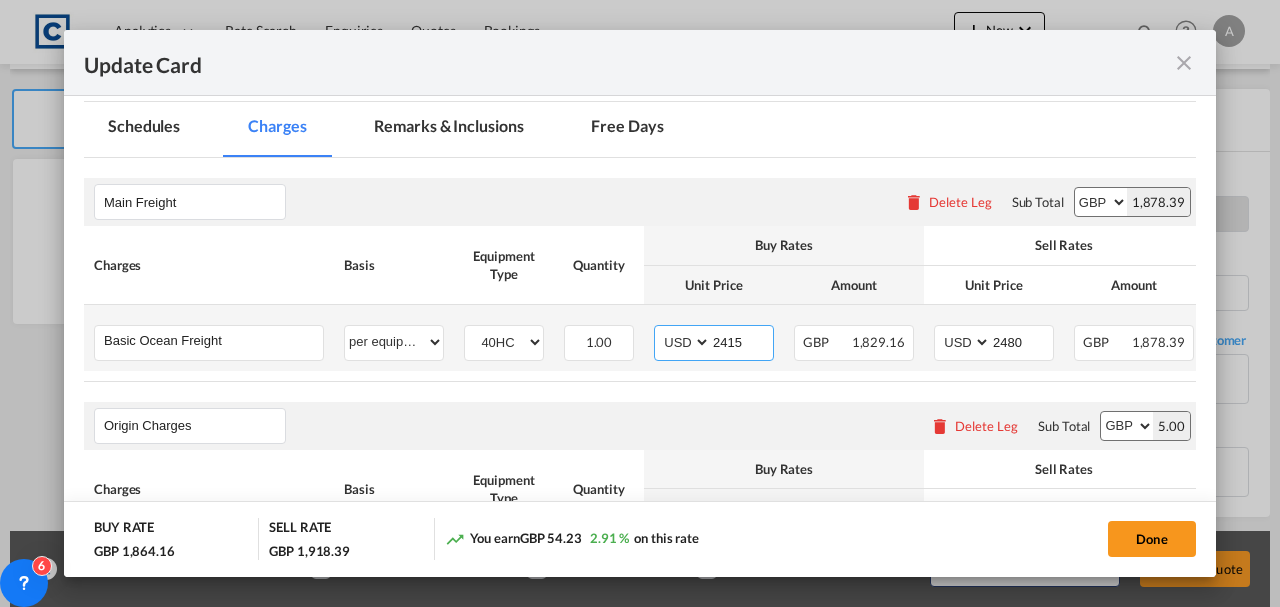 select on "string:GBP" 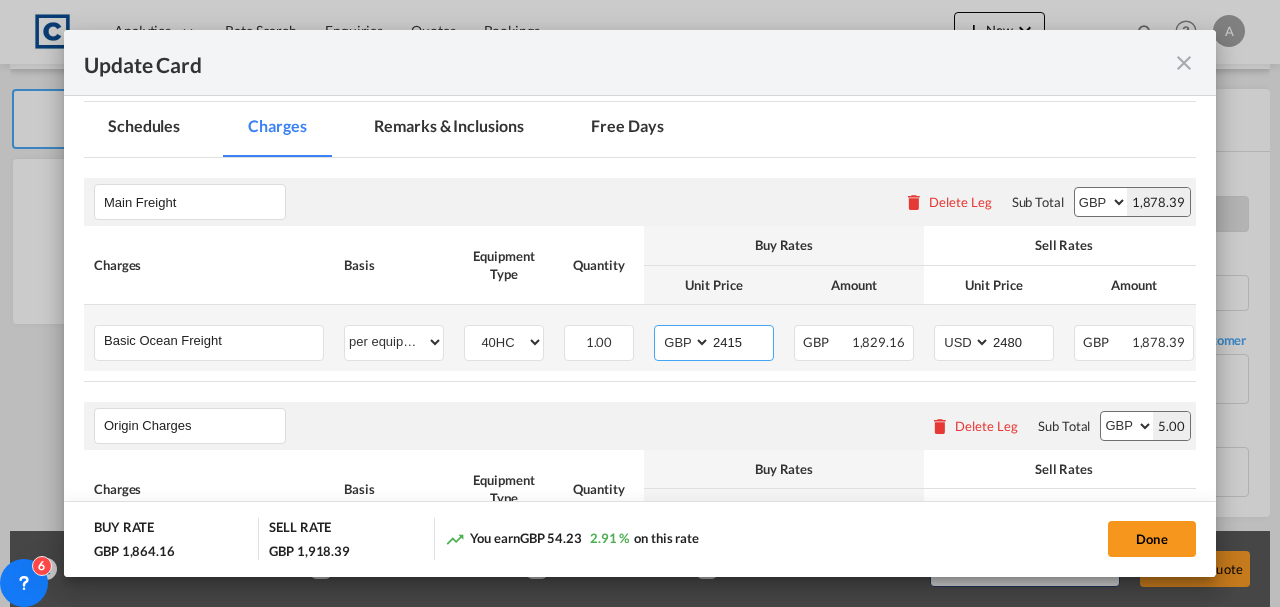 click on "AED AFN ALL AMD ANG AOA ARS AUD AWG AZN BAM BBD BDT BGN BHD BIF BMD BND [PERSON_NAME] BRL BSD BTN BWP BYN BZD CAD CDF CHF CLP CNY COP CRC CUC CUP CVE CZK DJF DKK DOP DZD EGP ERN ETB EUR FJD FKP FOK GBP GEL GGP GHS GIP GMD GNF GTQ GYD HKD HNL HRK HTG HUF IDR ILS IMP INR IQD IRR ISK JMD JOD JPY KES KGS KHR KID KMF KRW KWD KYD KZT LAK LBP LKR LRD LSL LYD MAD MDL MGA MKD MMK MNT MOP MRU MUR MVR MWK MXN MYR MZN NAD NGN NIO NOK NPR NZD OMR PAB PEN PGK PHP PKR PLN PYG QAR [PERSON_NAME] RSD RUB RWF SAR SBD SCR SDG SEK SGD SHP SLL SOS SRD SSP STN SYP SZL THB TJS TMT TND TOP TRY TTD TVD TWD TZS UAH UGX USD UYU UZS VES VND VUV WST XAF XCD XDR XOF XPF YER ZAR ZMW" at bounding box center (684, 342) 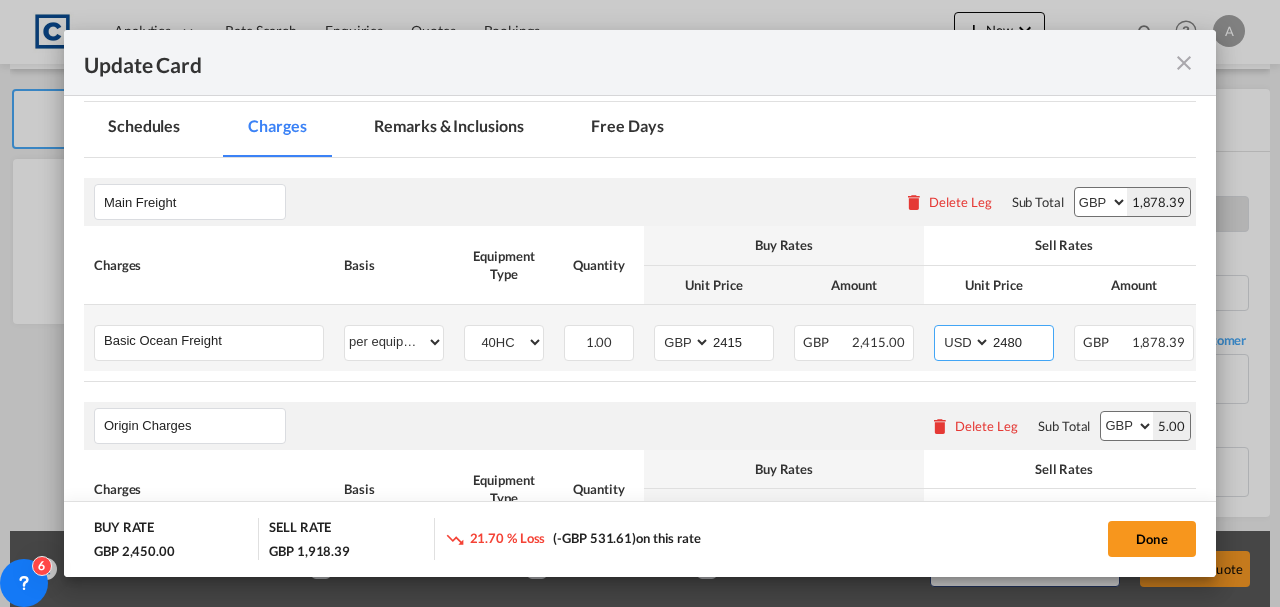 click on "AED AFN ALL AMD ANG AOA ARS AUD AWG AZN BAM BBD BDT BGN BHD BIF BMD BND [PERSON_NAME] BRL BSD BTN BWP BYN BZD CAD CDF CHF CLP CNY COP CRC CUC CUP CVE CZK DJF DKK DOP DZD EGP ERN ETB EUR FJD FKP FOK GBP GEL GGP GHS GIP GMD GNF GTQ GYD HKD HNL HRK HTG HUF IDR ILS IMP INR IQD IRR ISK JMD JOD JPY KES KGS KHR KID KMF KRW KWD KYD KZT LAK LBP LKR LRD LSL LYD MAD MDL MGA MKD MMK MNT MOP MRU MUR MVR MWK MXN MYR MZN NAD NGN NIO NOK NPR NZD OMR PAB PEN PGK PHP PKR PLN PYG QAR [PERSON_NAME] RSD RUB RWF SAR SBD SCR SDG SEK SGD SHP SLL SOS SRD SSP STN SYP SZL THB TJS TMT TND TOP TRY TTD TVD TWD TZS UAH UGX USD UYU UZS VES VND VUV WST XAF XCD XDR XOF XPF YER ZAR ZMW" at bounding box center (964, 342) 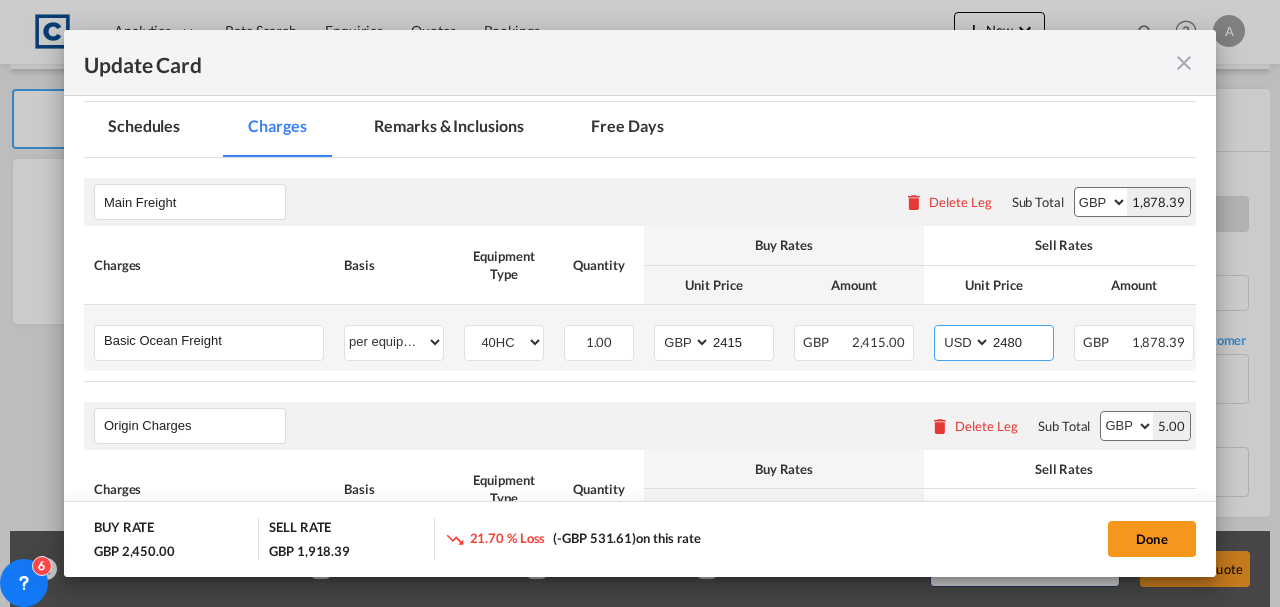 select on "string:GBP" 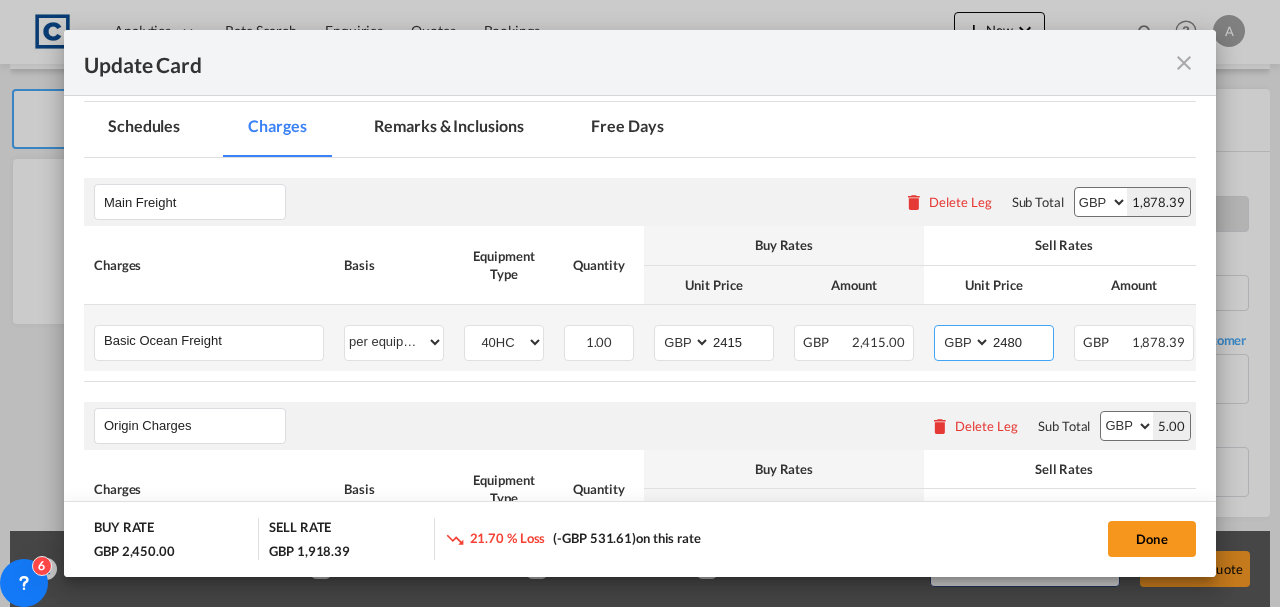 click on "AED AFN ALL AMD ANG AOA ARS AUD AWG AZN BAM BBD BDT BGN BHD BIF BMD BND [PERSON_NAME] BRL BSD BTN BWP BYN BZD CAD CDF CHF CLP CNY COP CRC CUC CUP CVE CZK DJF DKK DOP DZD EGP ERN ETB EUR FJD FKP FOK GBP GEL GGP GHS GIP GMD GNF GTQ GYD HKD HNL HRK HTG HUF IDR ILS IMP INR IQD IRR ISK JMD JOD JPY KES KGS KHR KID KMF KRW KWD KYD KZT LAK LBP LKR LRD LSL LYD MAD MDL MGA MKD MMK MNT MOP MRU MUR MVR MWK MXN MYR MZN NAD NGN NIO NOK NPR NZD OMR PAB PEN PGK PHP PKR PLN PYG QAR [PERSON_NAME] RSD RUB RWF SAR SBD SCR SDG SEK SGD SHP SLL SOS SRD SSP STN SYP SZL THB TJS TMT TND TOP TRY TTD TVD TWD TZS UAH UGX USD UYU UZS VES VND VUV WST XAF XCD XDR XOF XPF YER ZAR ZMW" at bounding box center [964, 342] 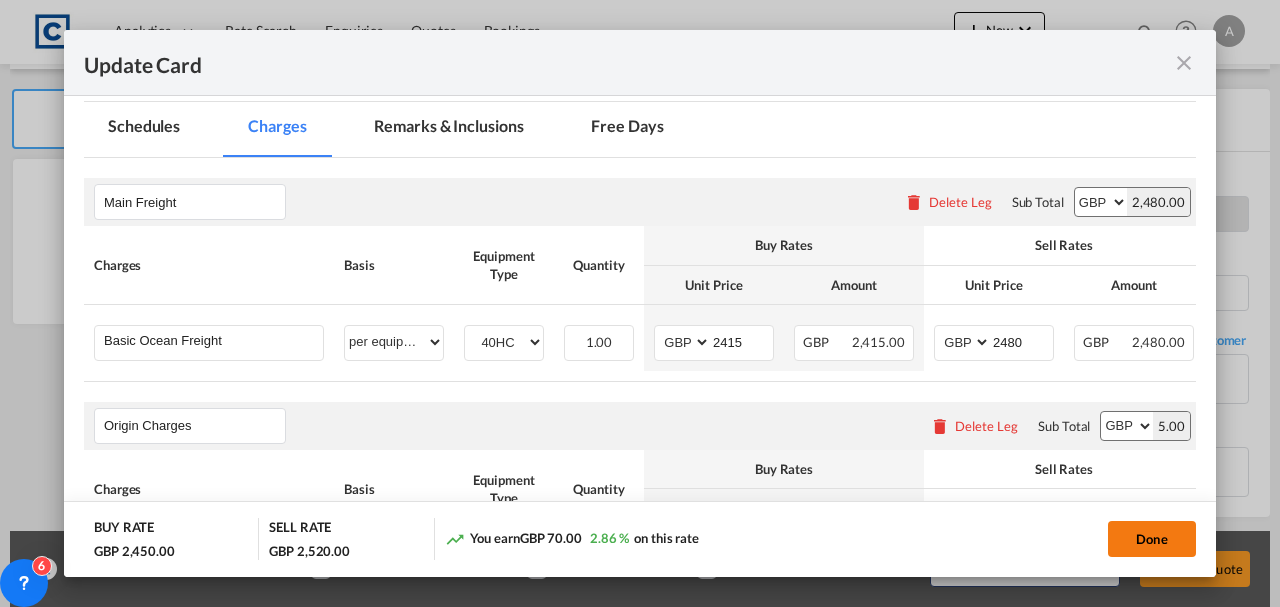 click on "Done" 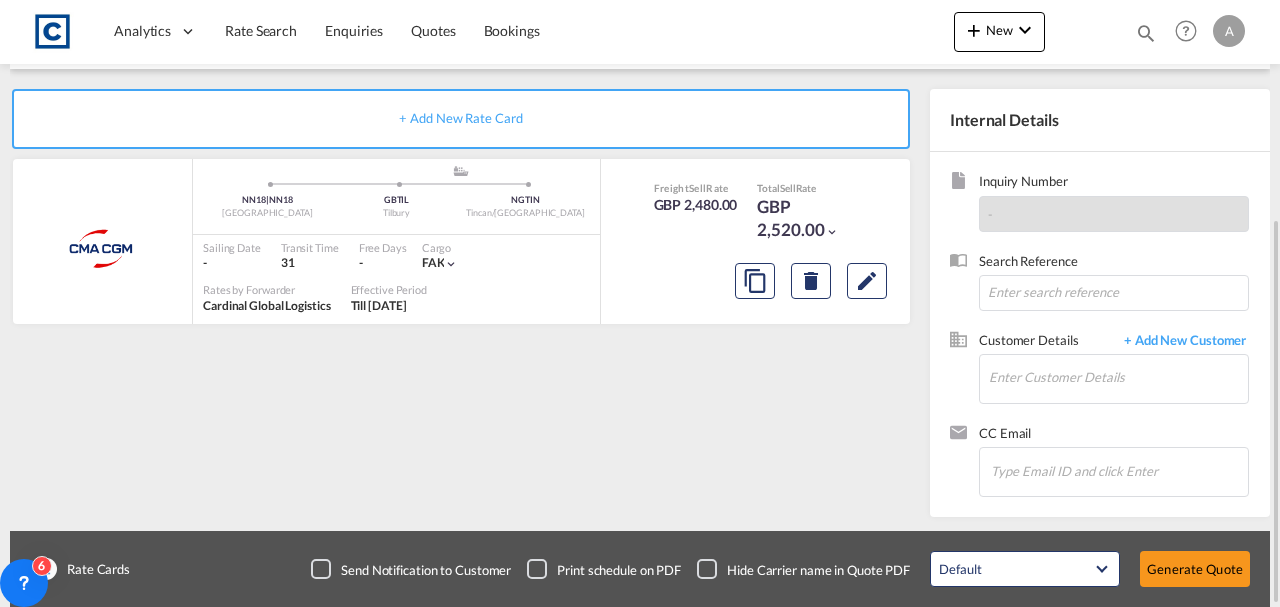 scroll, scrollTop: 78, scrollLeft: 0, axis: vertical 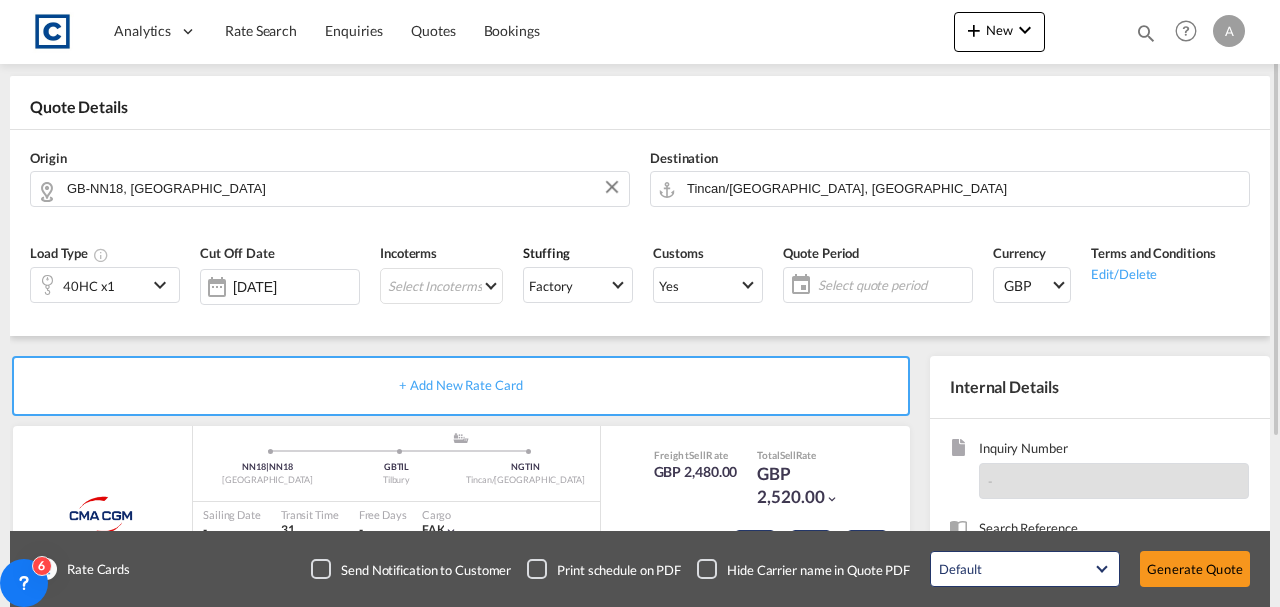 click on "Select quote period" 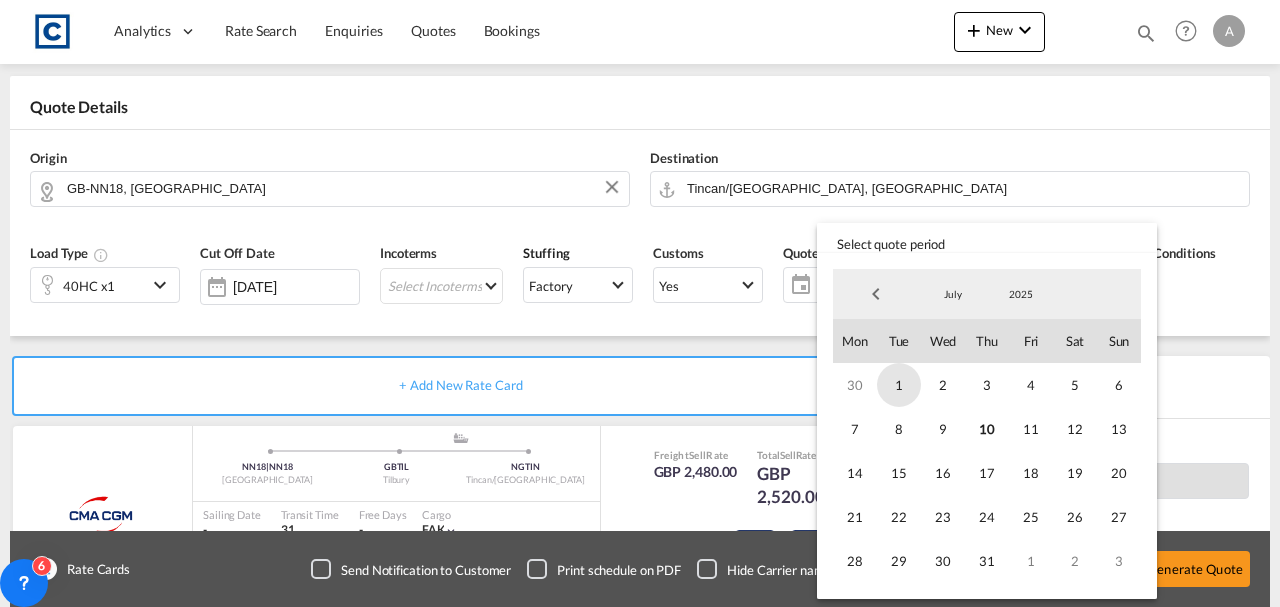 click on "1" at bounding box center (899, 385) 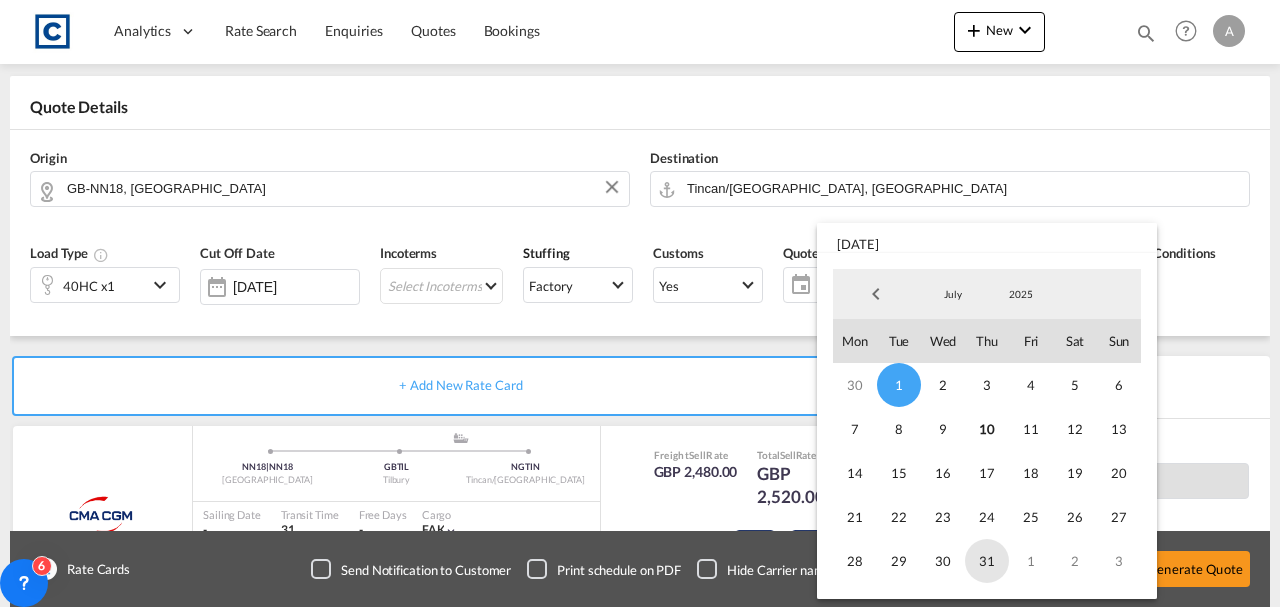 click on "31" at bounding box center (987, 561) 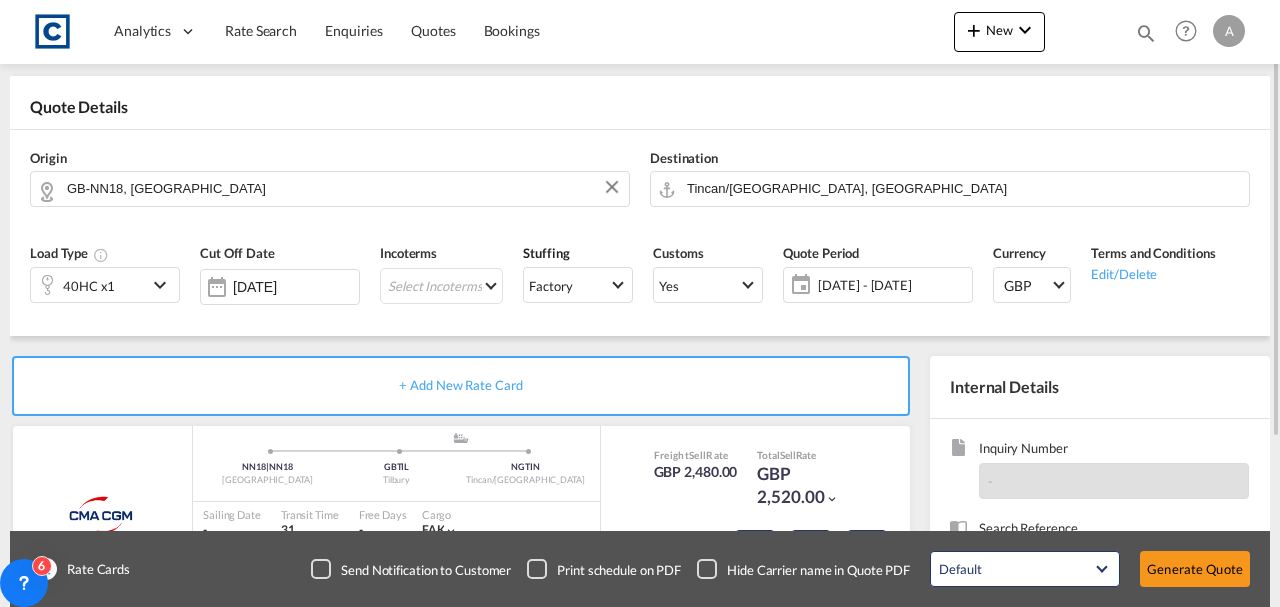 scroll, scrollTop: 345, scrollLeft: 0, axis: vertical 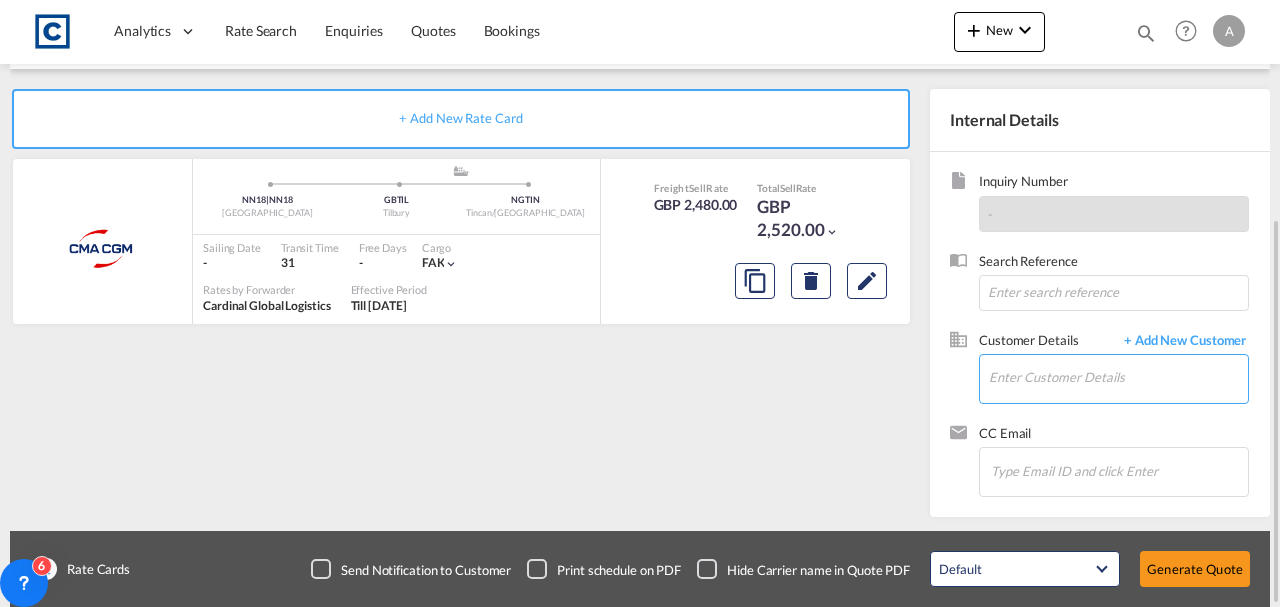 click on "Enter Customer Details" at bounding box center [1118, 377] 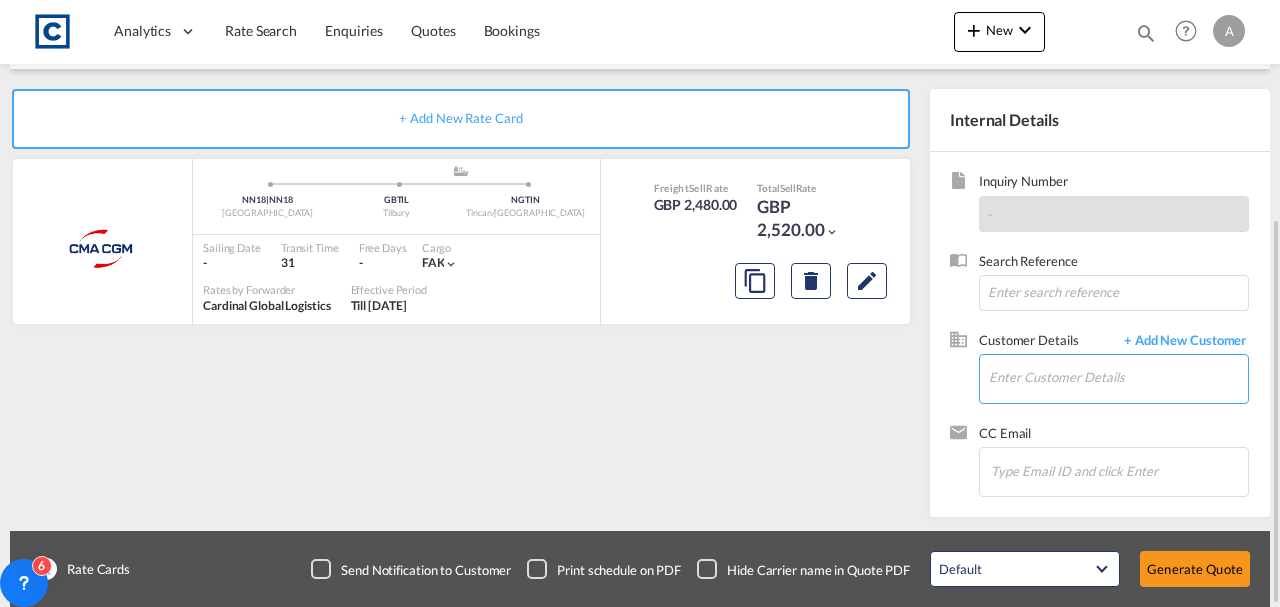 paste on "[PERSON_NAME][EMAIL_ADDRESS][DOMAIN_NAME]" 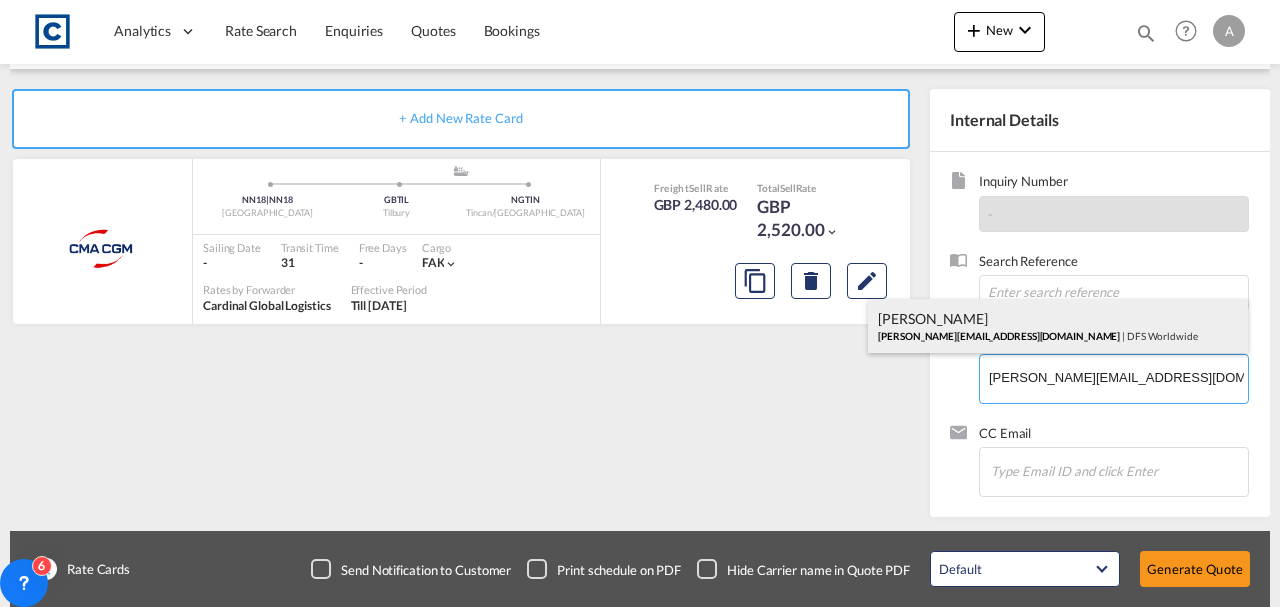 click on "Bethan Wilkinson [EMAIL_ADDRESS][DOMAIN_NAME]    |    DFS Worldwide" at bounding box center (1058, 326) 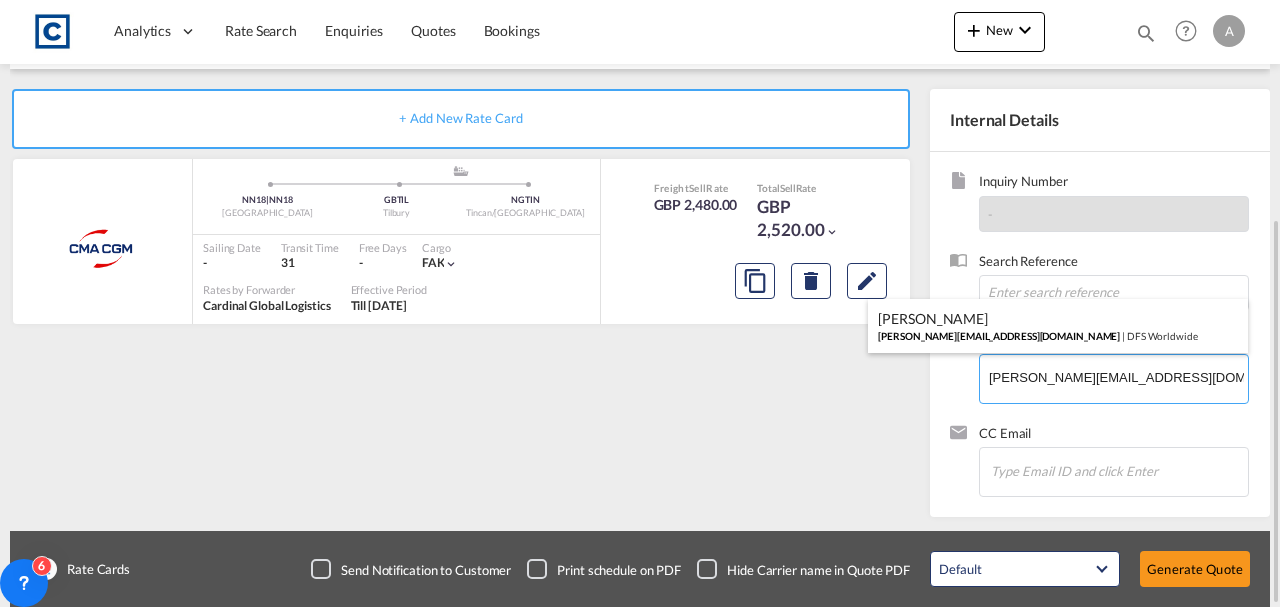 type on "DFS Worldwide, Bethan Wilkinson, [EMAIL_ADDRESS][DOMAIN_NAME]" 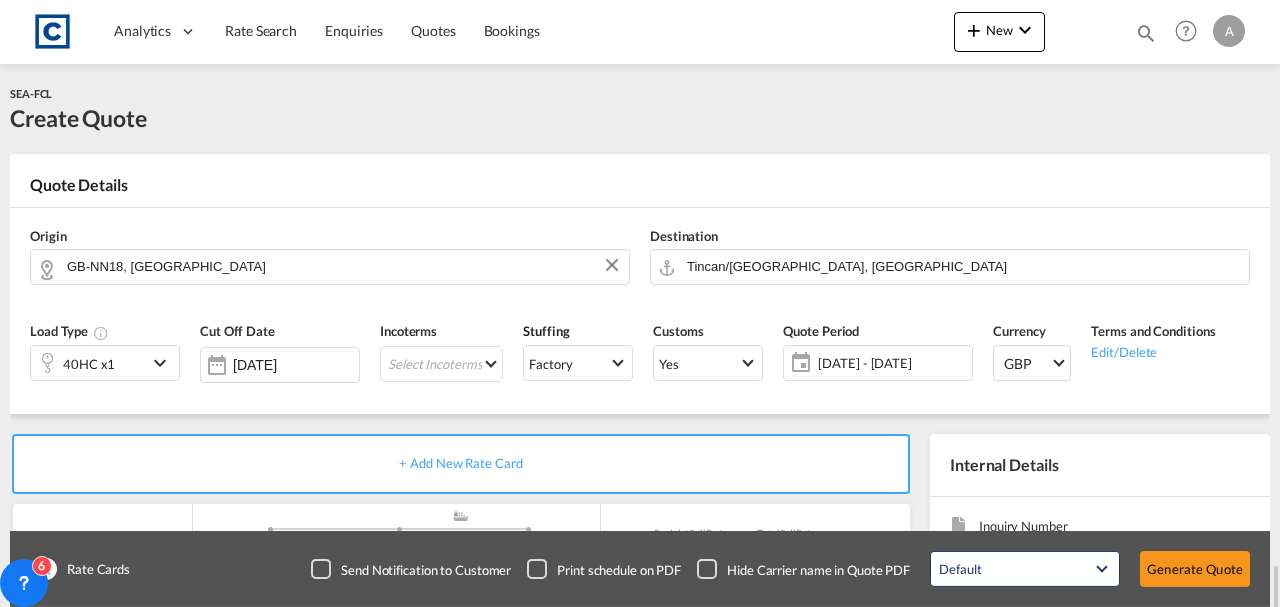 scroll, scrollTop: 345, scrollLeft: 0, axis: vertical 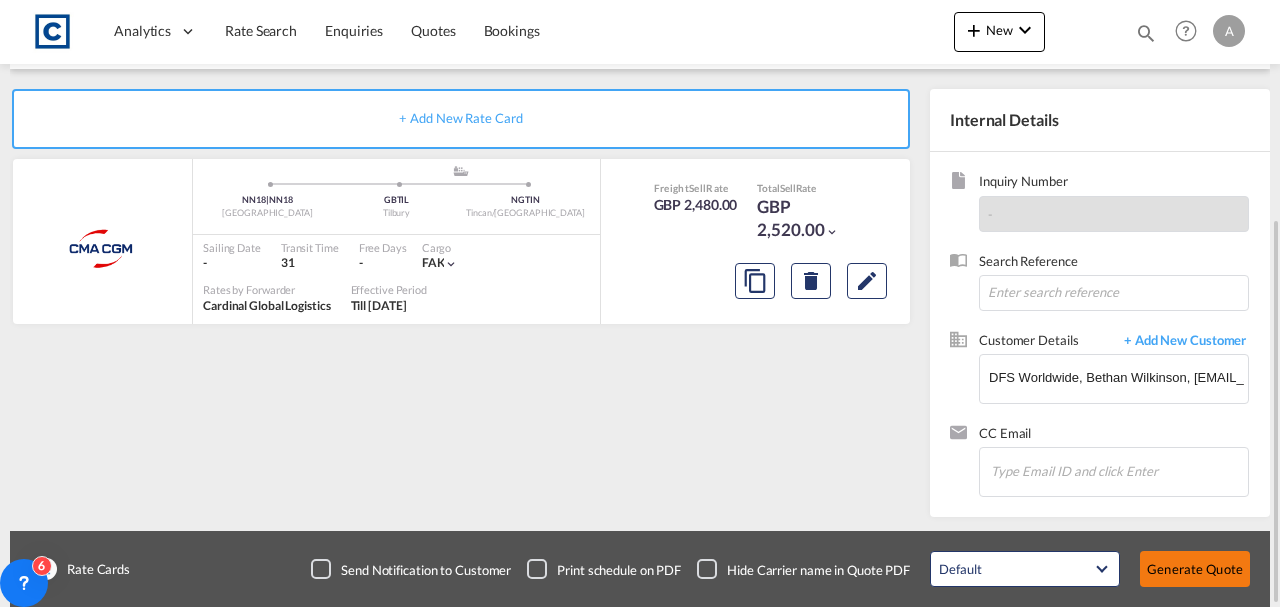 click on "Generate Quote" at bounding box center (1195, 569) 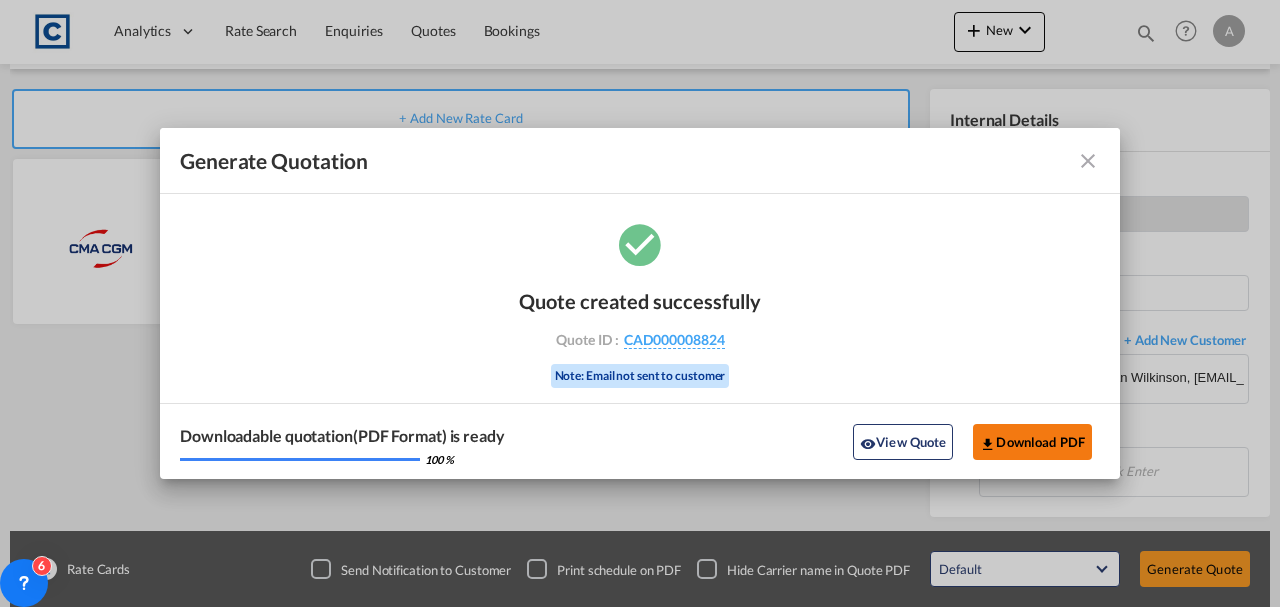 click on "Download PDF" at bounding box center [1032, 442] 